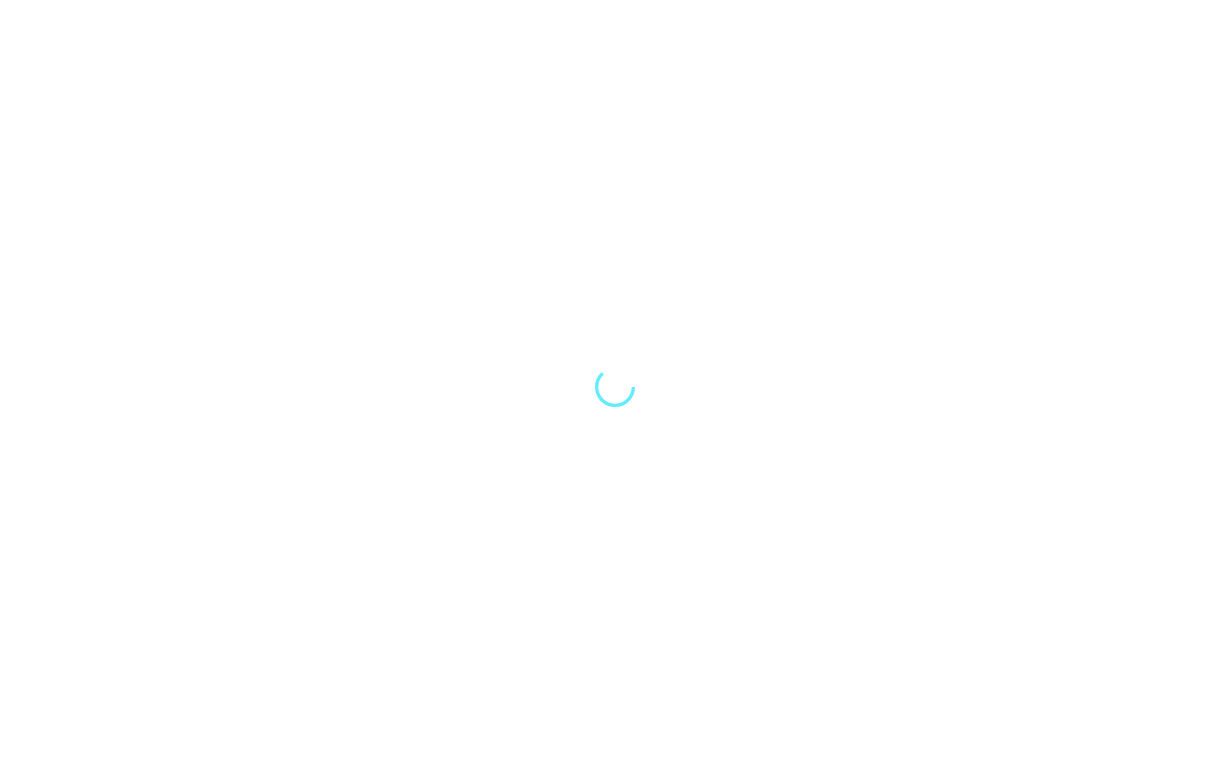 scroll, scrollTop: 0, scrollLeft: 0, axis: both 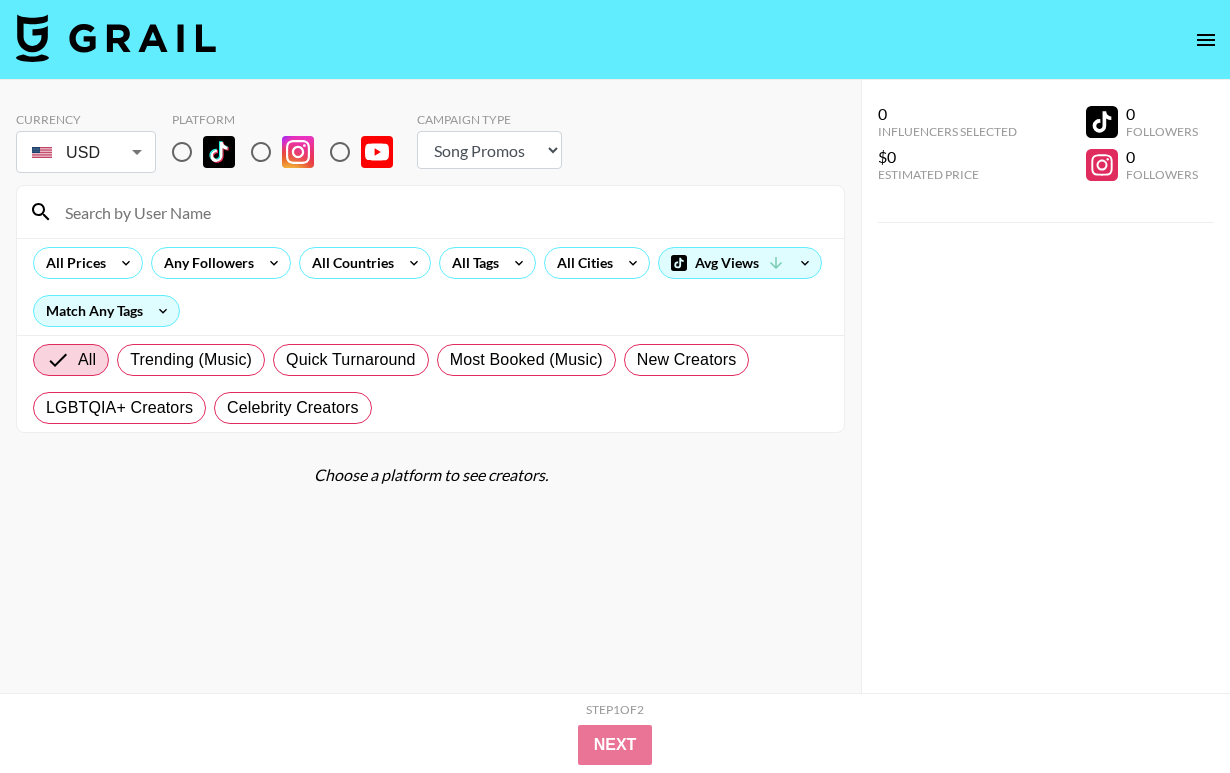 click at bounding box center (442, 212) 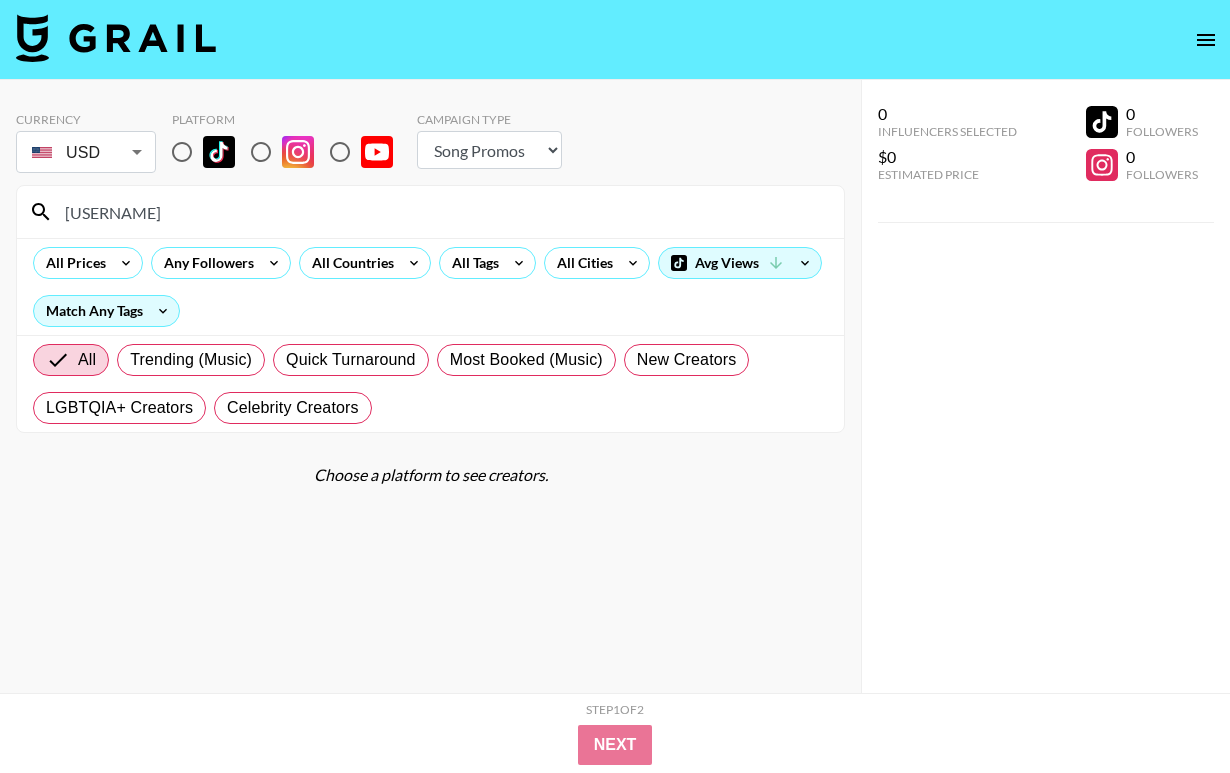 type on "[USERNAME]" 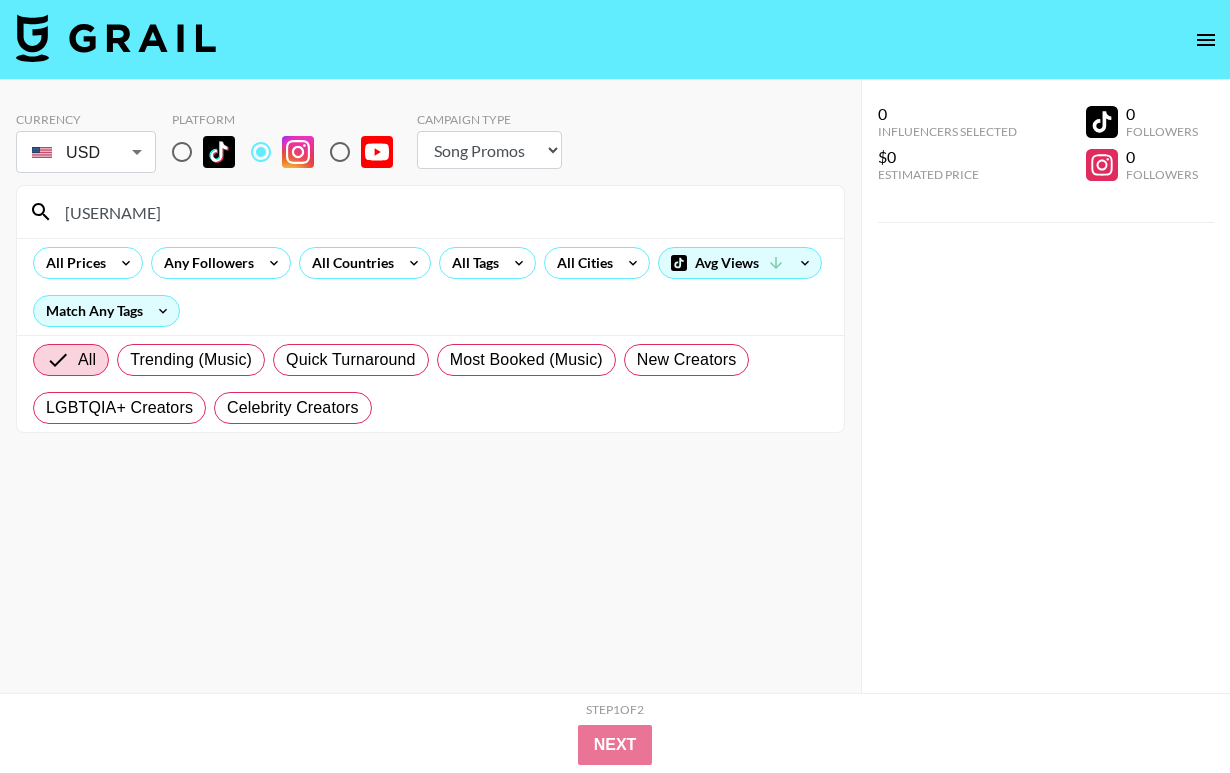 click at bounding box center [261, 152] 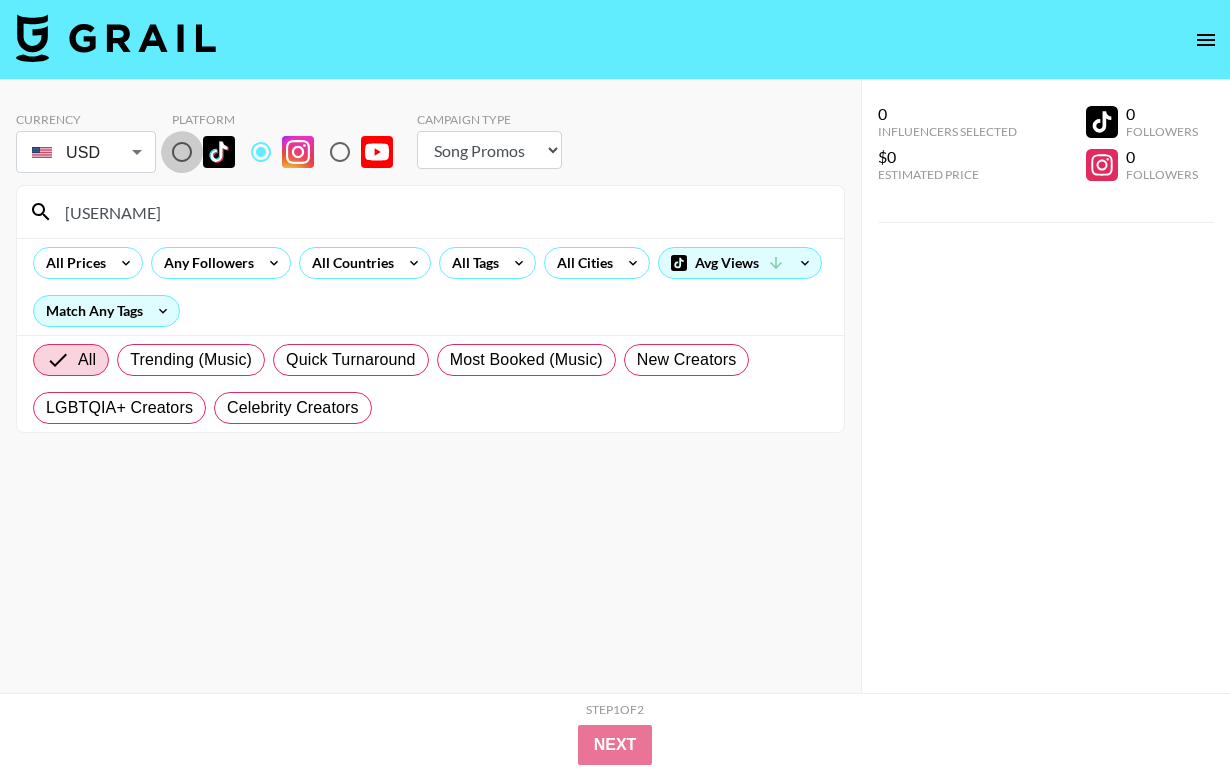click at bounding box center [182, 152] 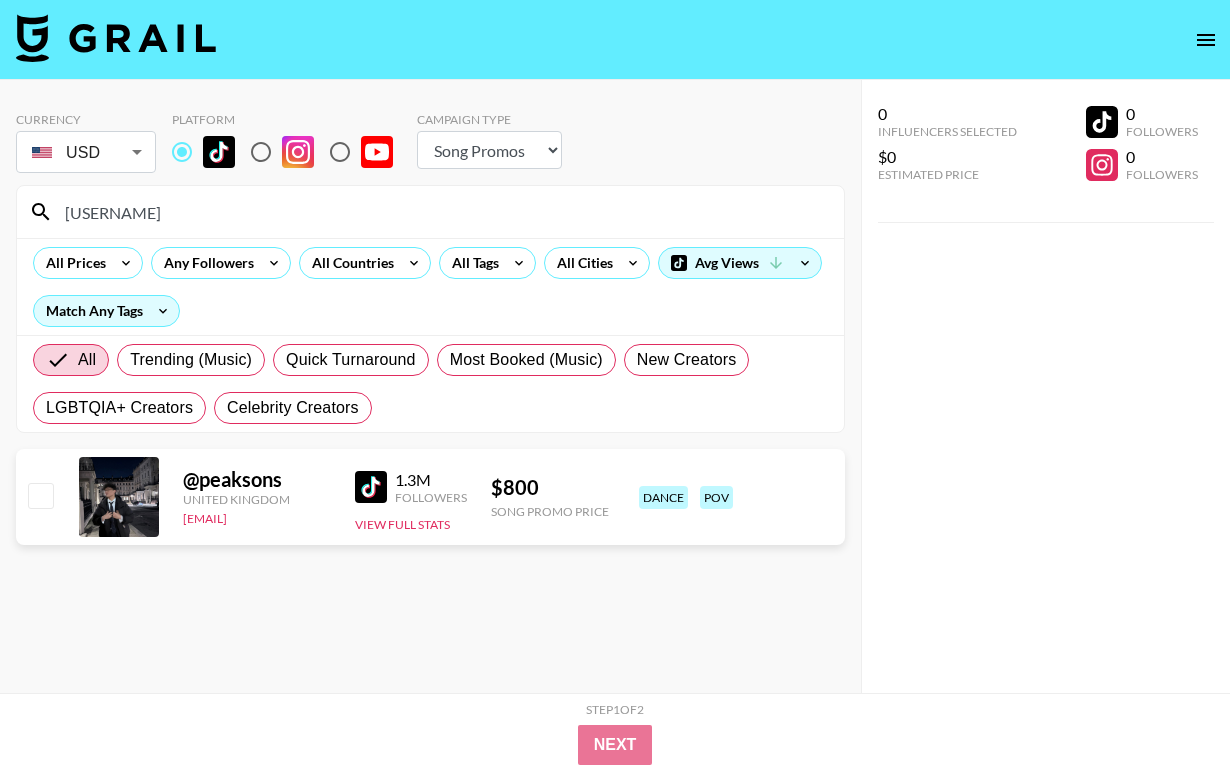 click on "[USERNAME]" at bounding box center [442, 212] 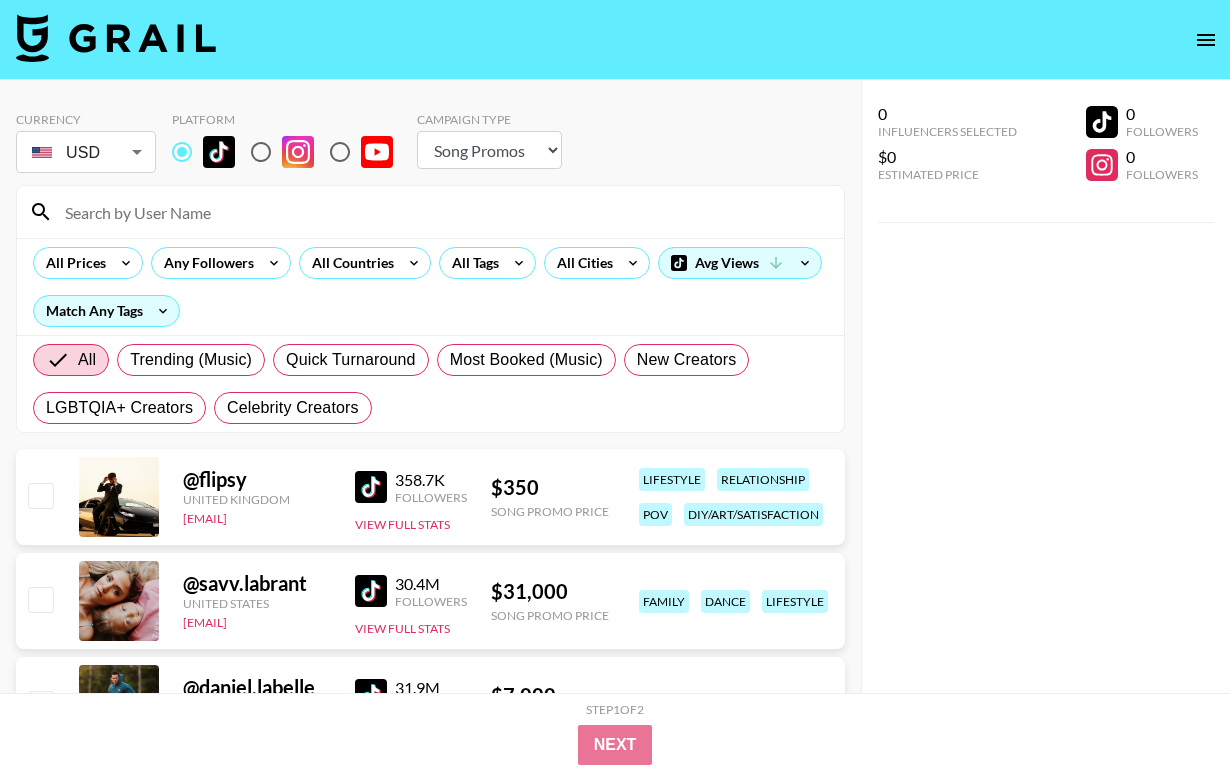 type 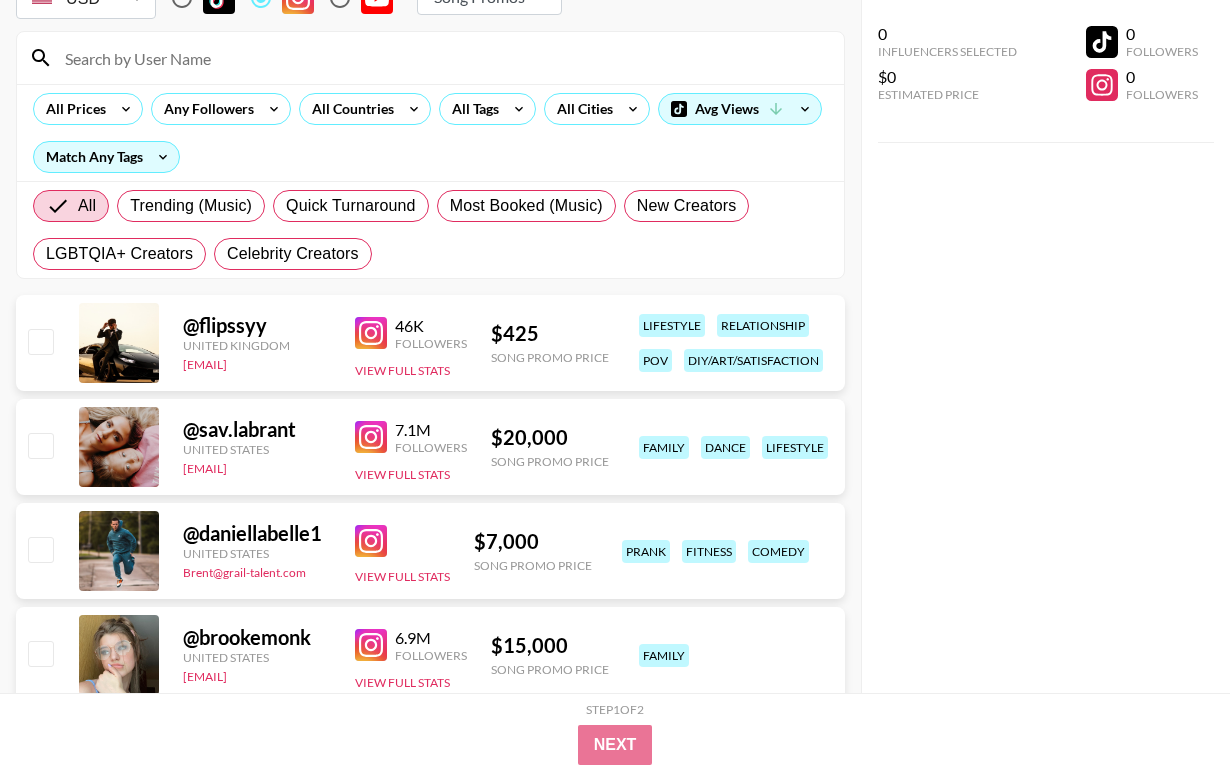 scroll, scrollTop: 152, scrollLeft: 0, axis: vertical 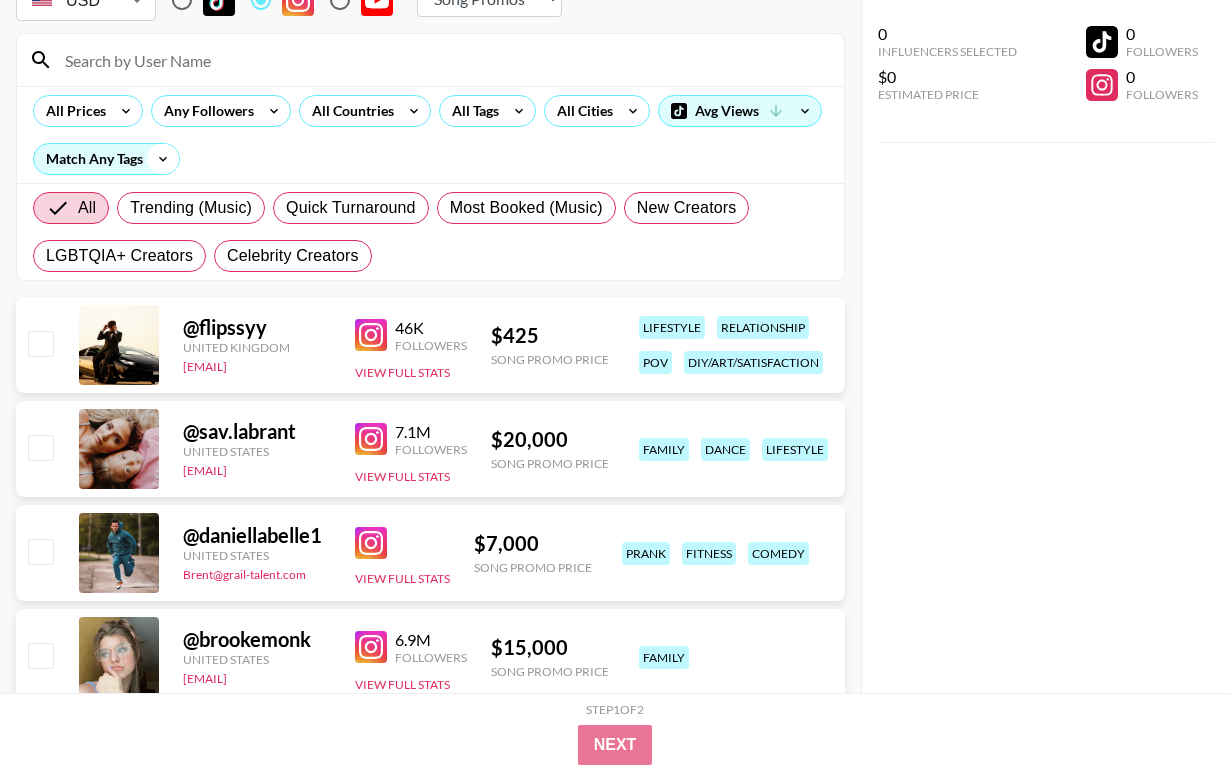 click 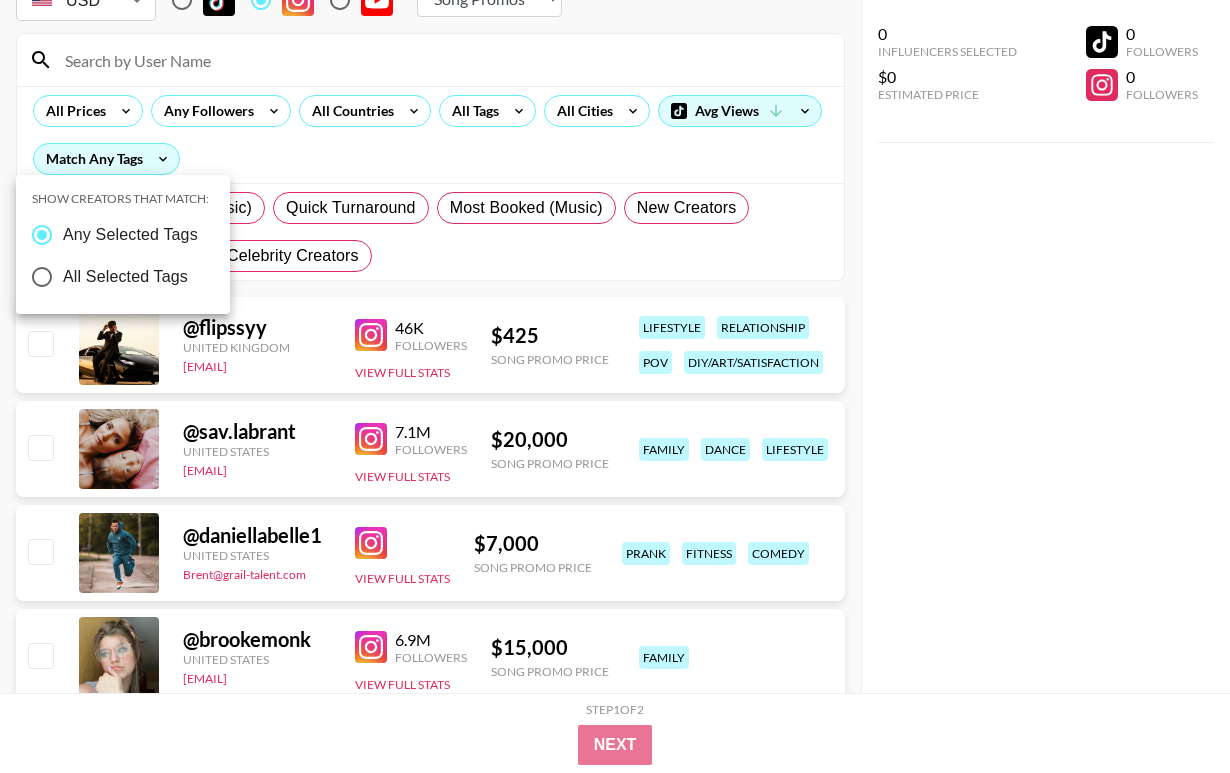 click at bounding box center (615, 386) 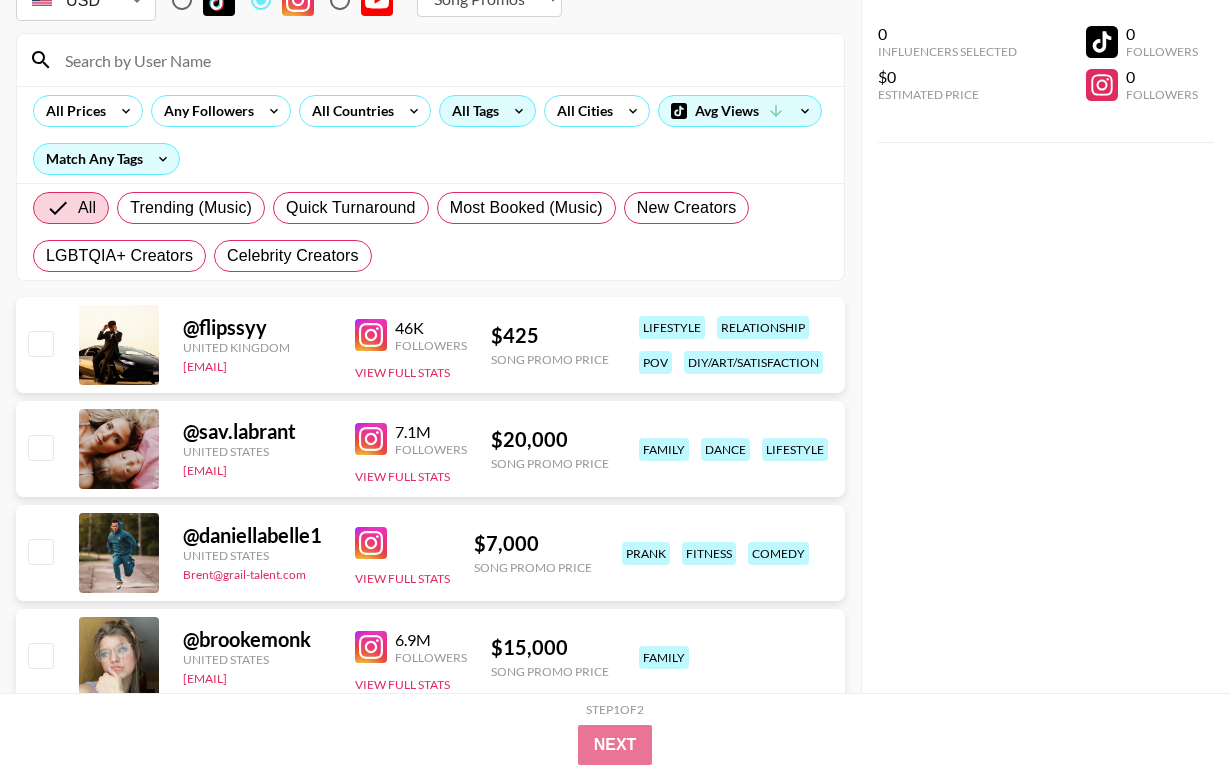 click on "All Tags" at bounding box center (471, 111) 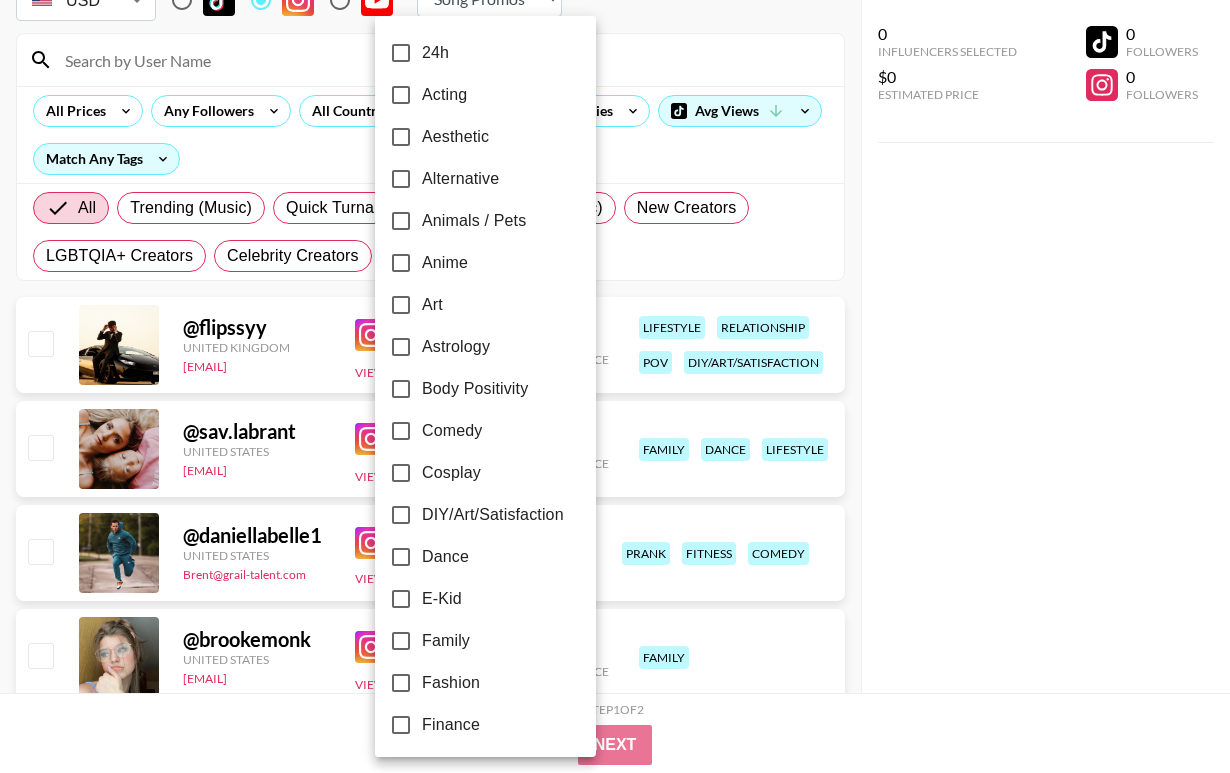 click on "Alternative" at bounding box center (460, 179) 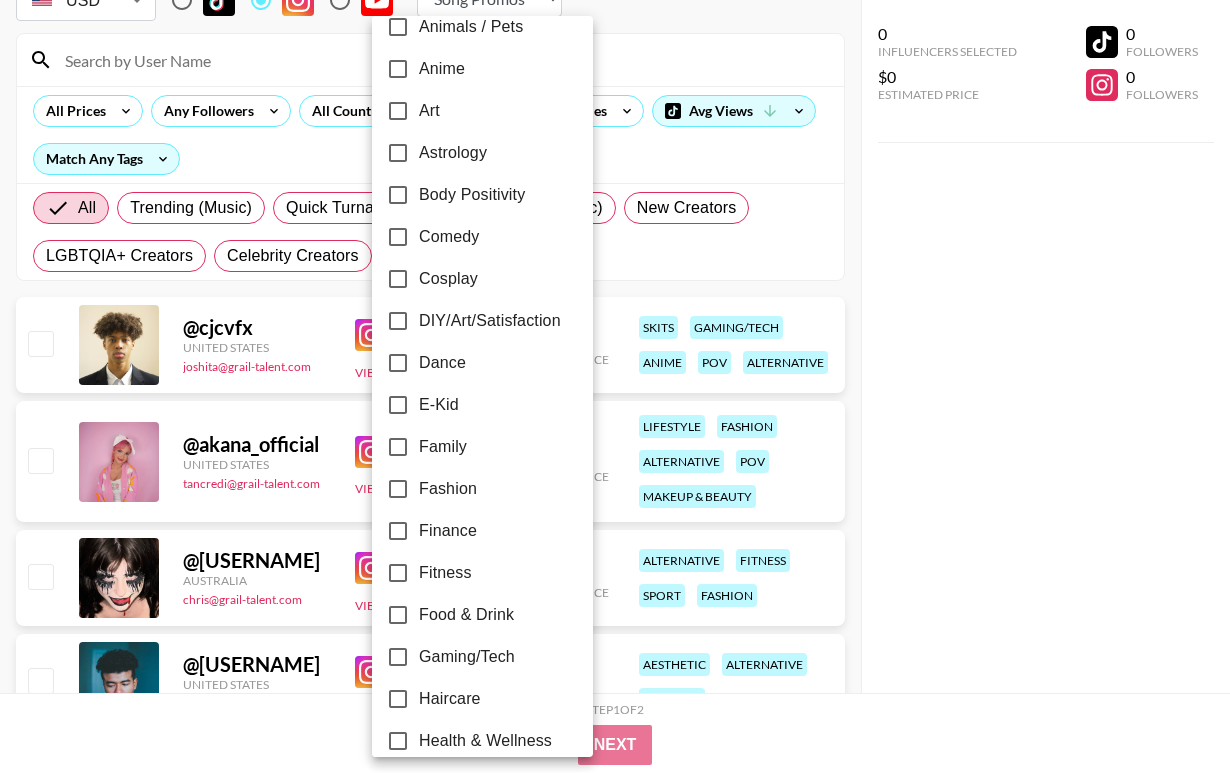 scroll, scrollTop: 201, scrollLeft: 0, axis: vertical 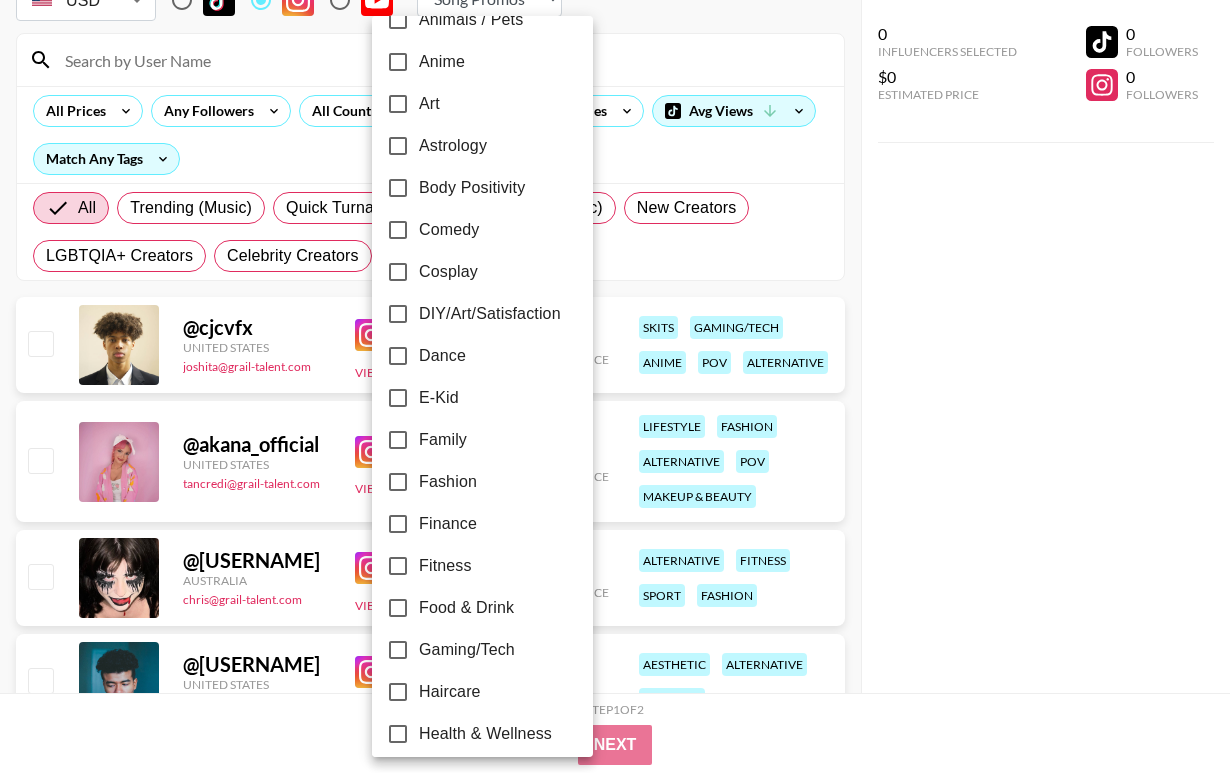 click on "Astrology" at bounding box center [398, 146] 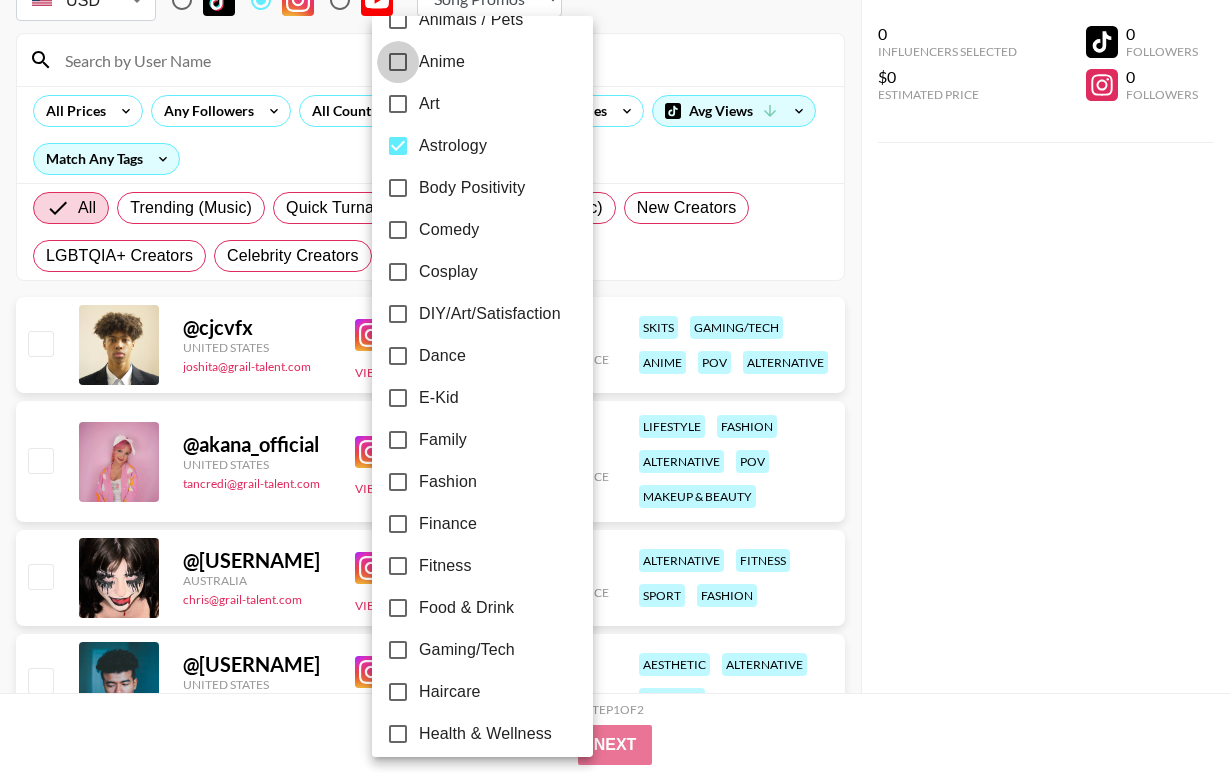 click on "Anime" at bounding box center (398, 62) 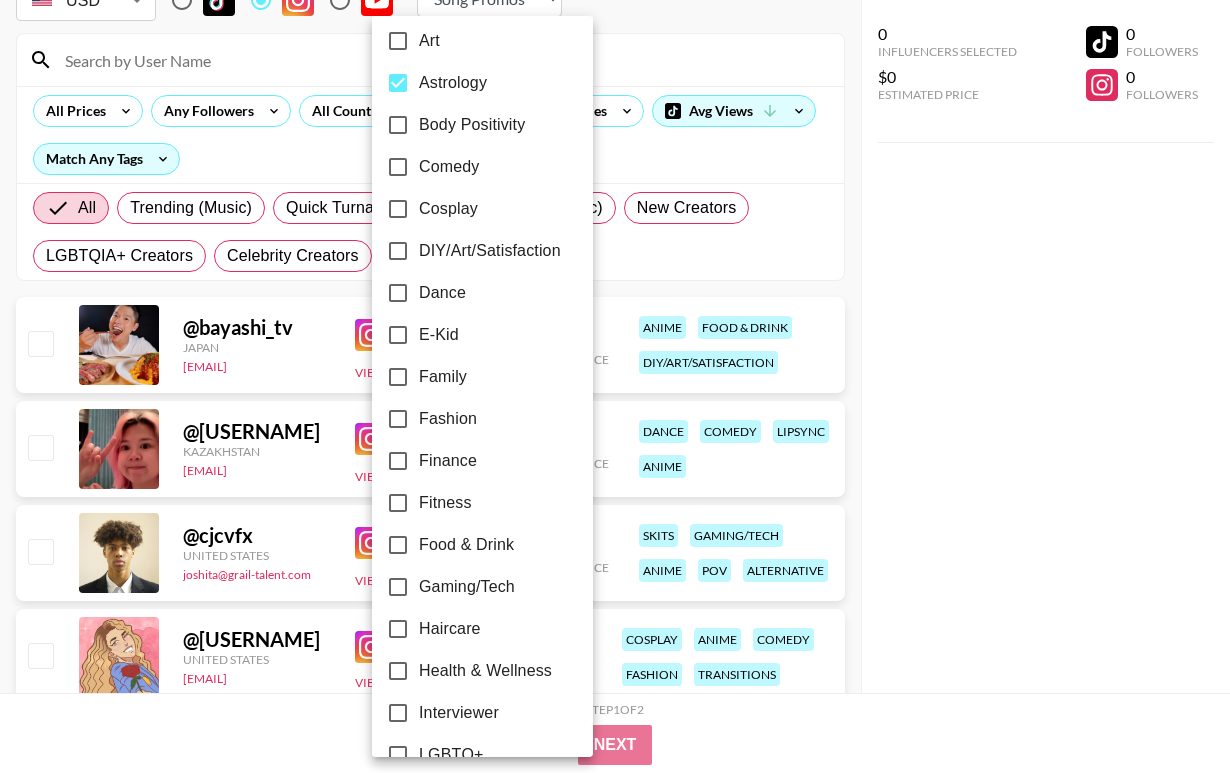 scroll, scrollTop: 265, scrollLeft: 0, axis: vertical 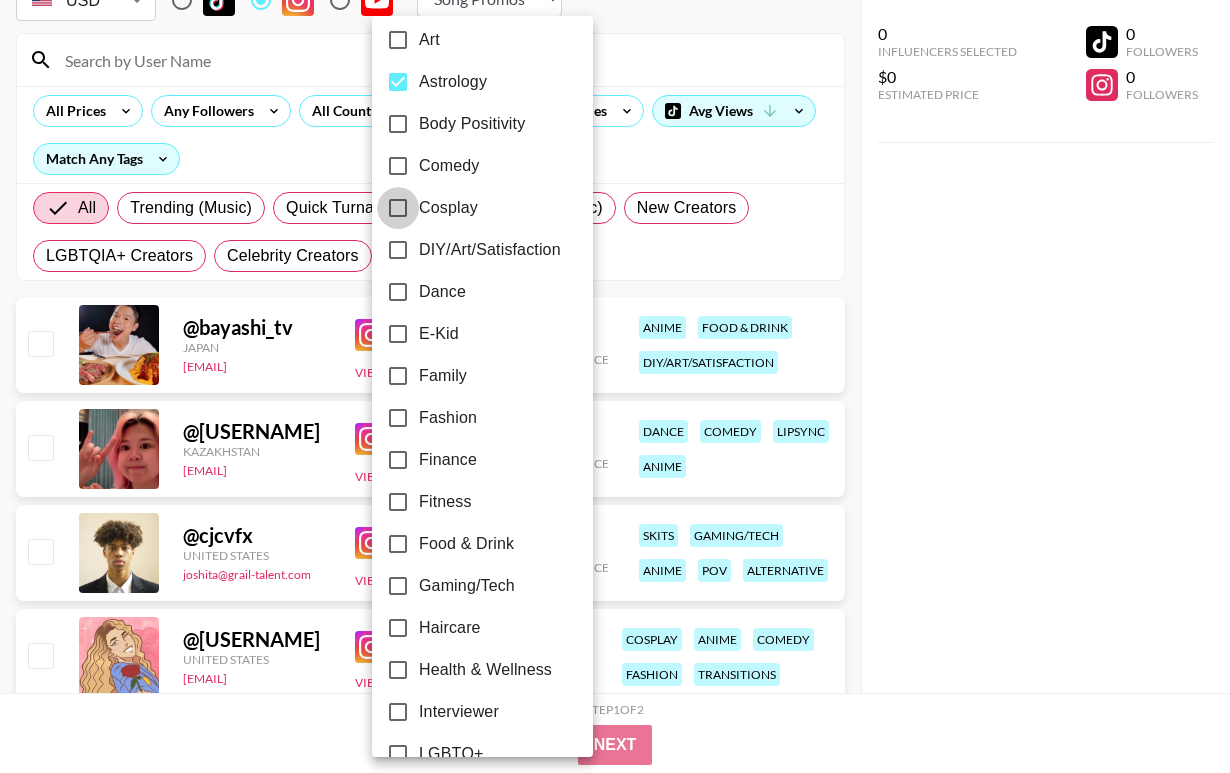 click on "Cosplay" at bounding box center [398, 208] 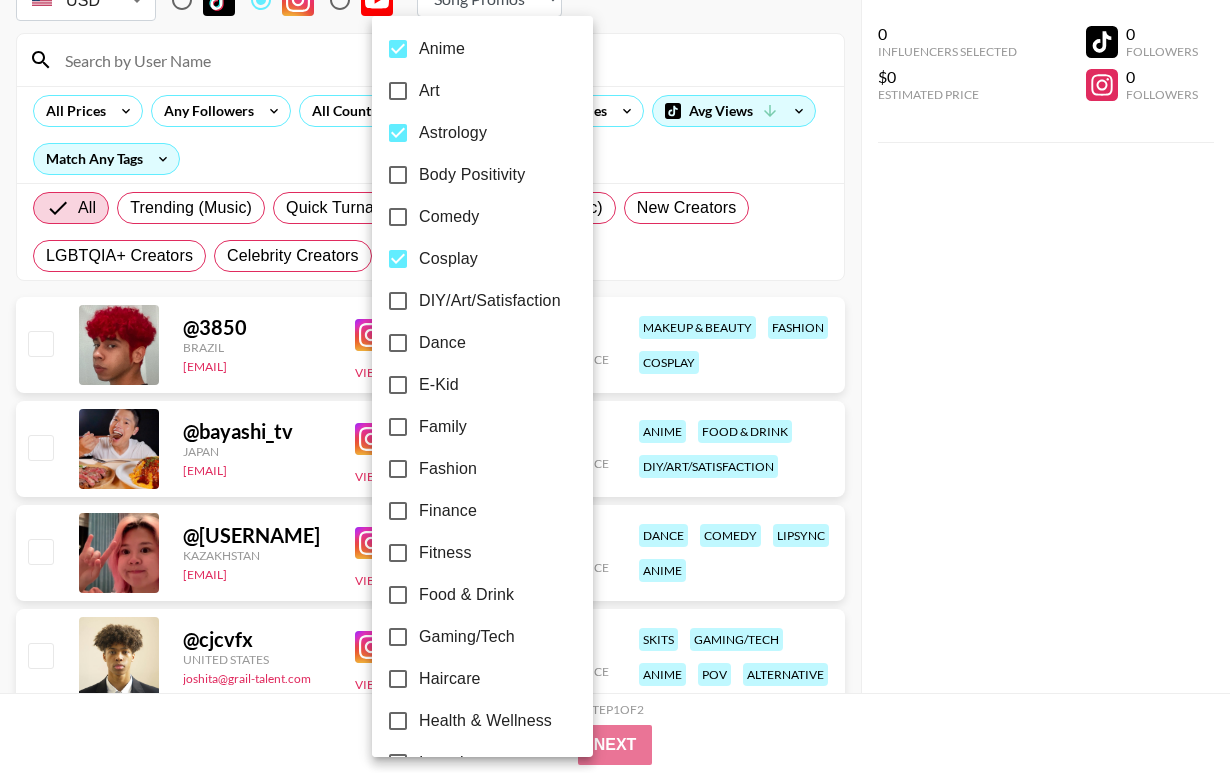 scroll, scrollTop: 0, scrollLeft: 0, axis: both 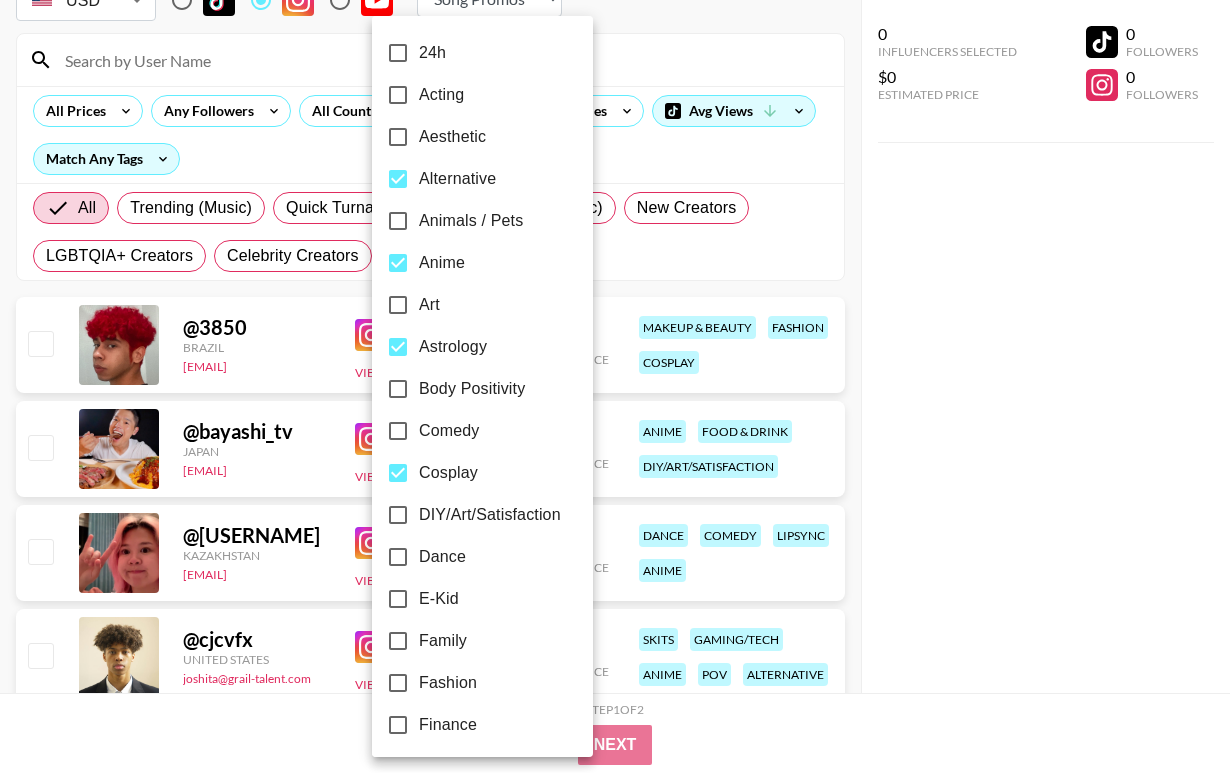 click at bounding box center (615, 386) 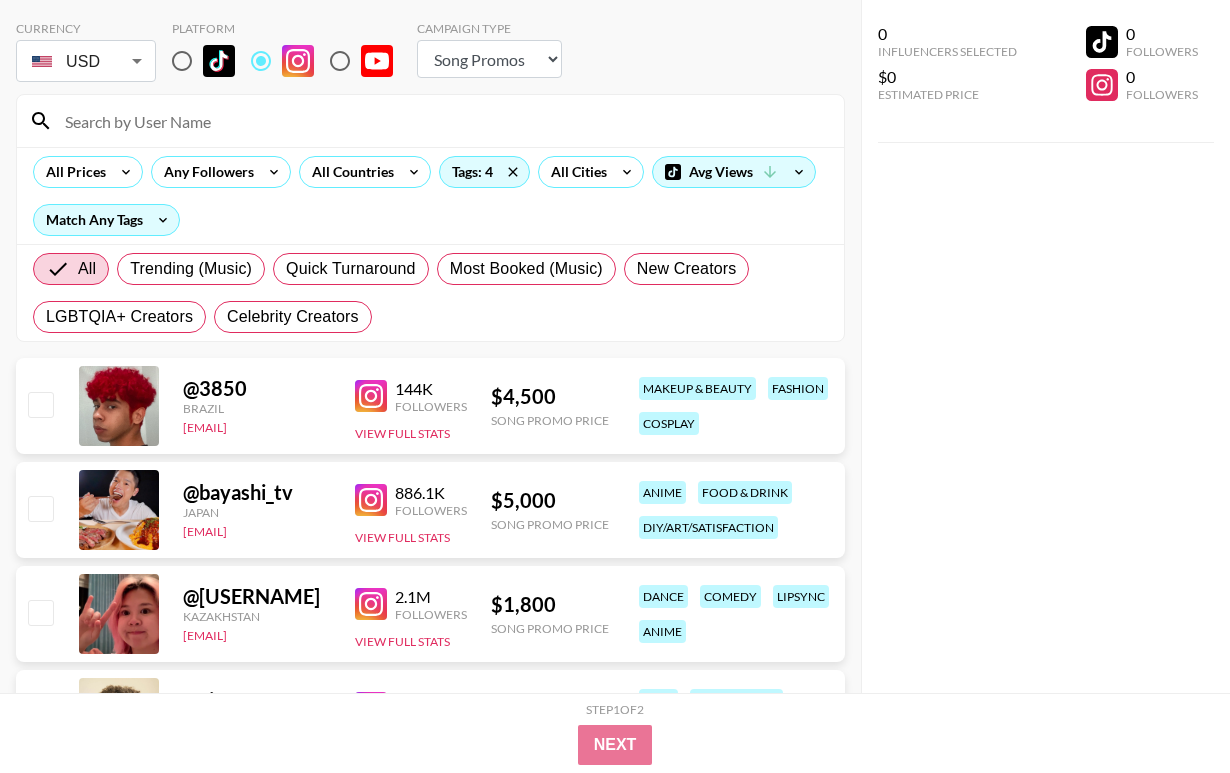scroll, scrollTop: 71, scrollLeft: 0, axis: vertical 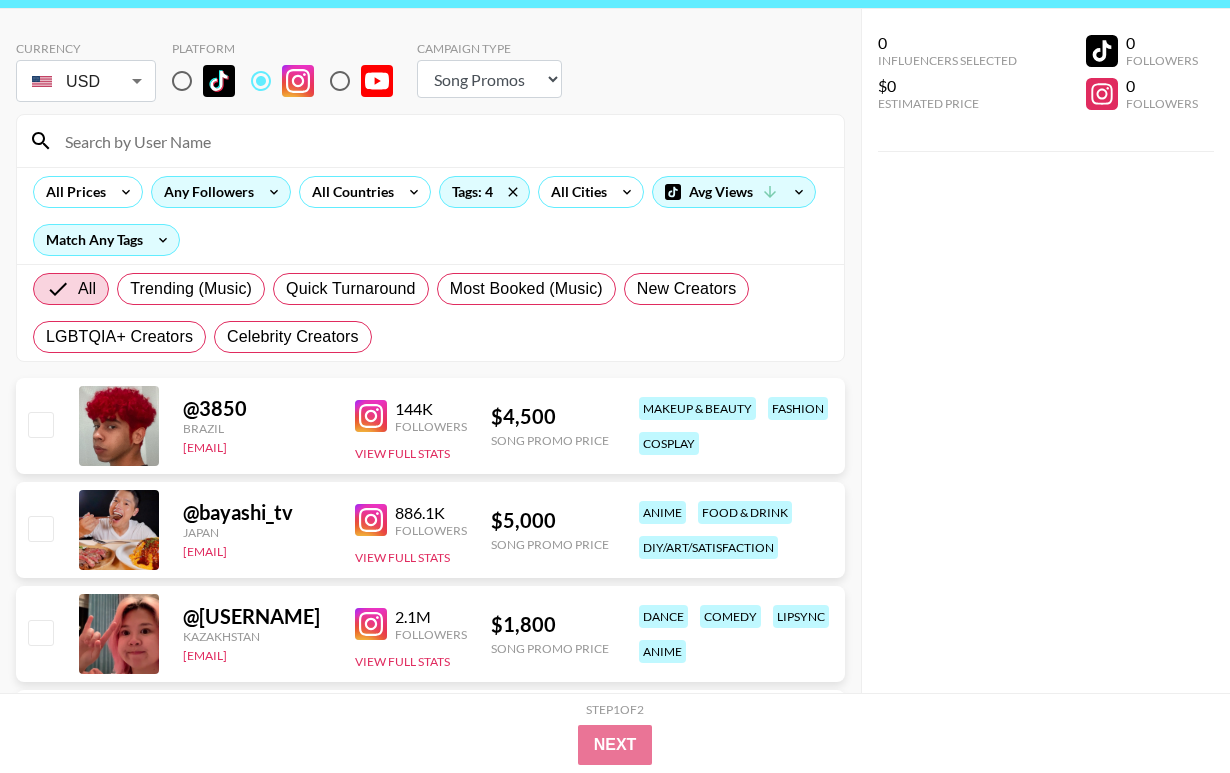 click on "Any Followers" at bounding box center [205, 192] 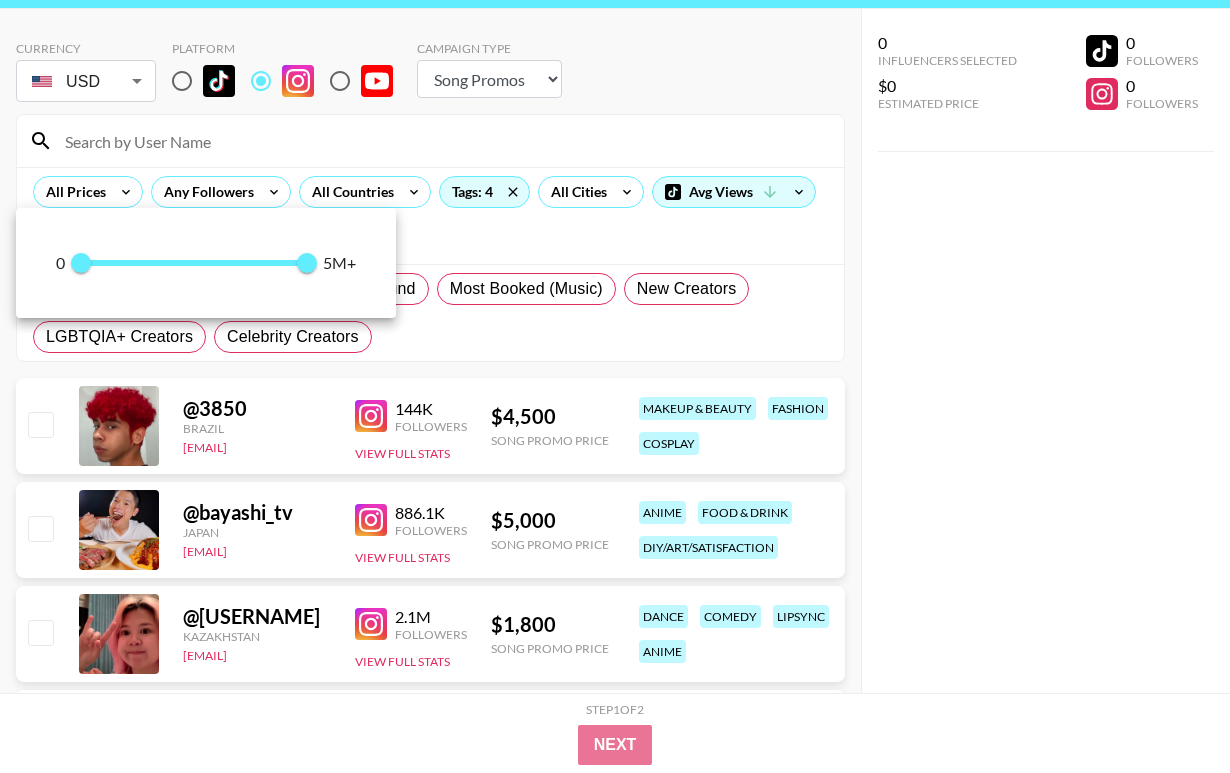 click at bounding box center (615, 386) 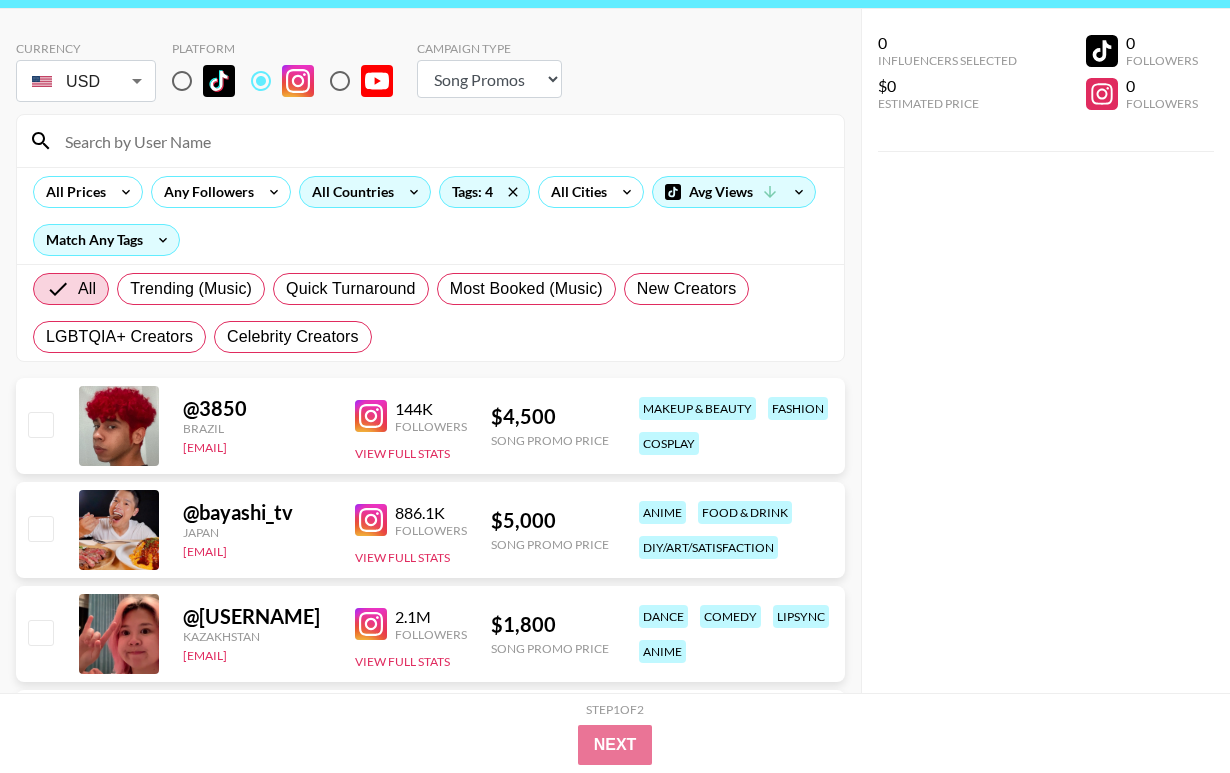 click on "All Countries" at bounding box center (349, 192) 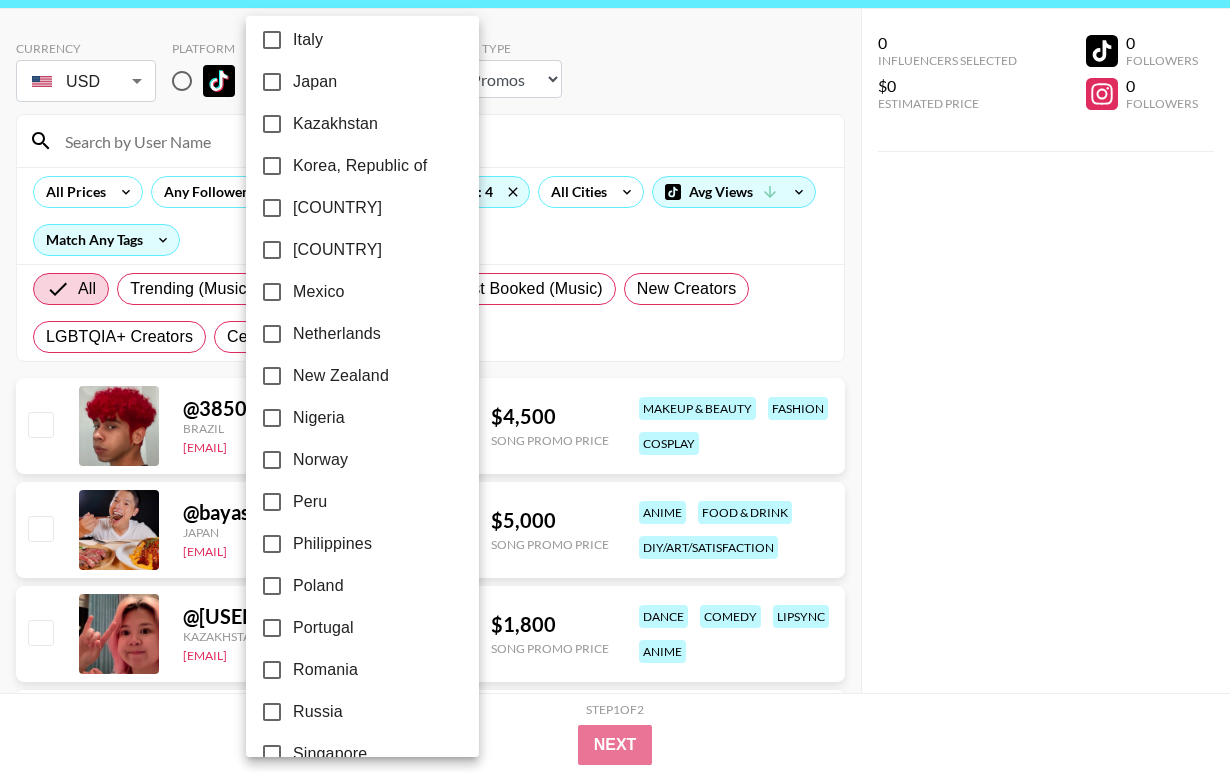 scroll, scrollTop: 1559, scrollLeft: 0, axis: vertical 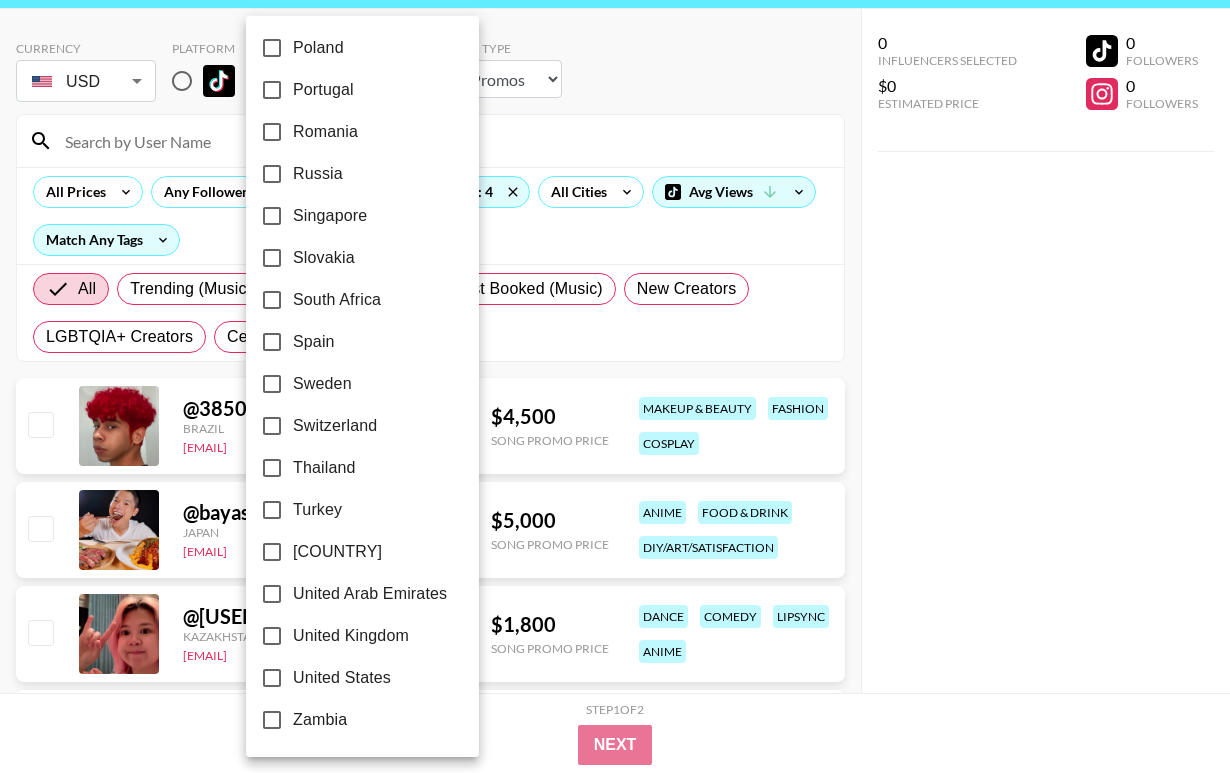 click on "United Kingdom" at bounding box center (272, 636) 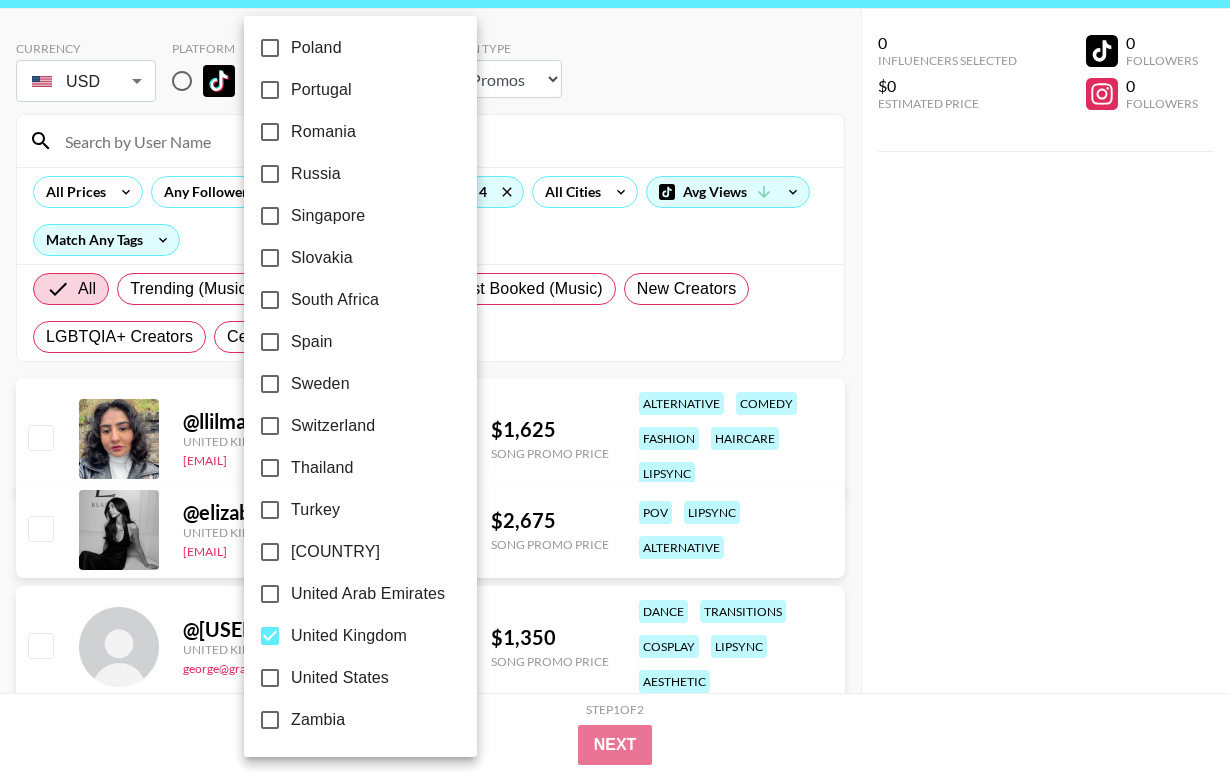 click at bounding box center [615, 386] 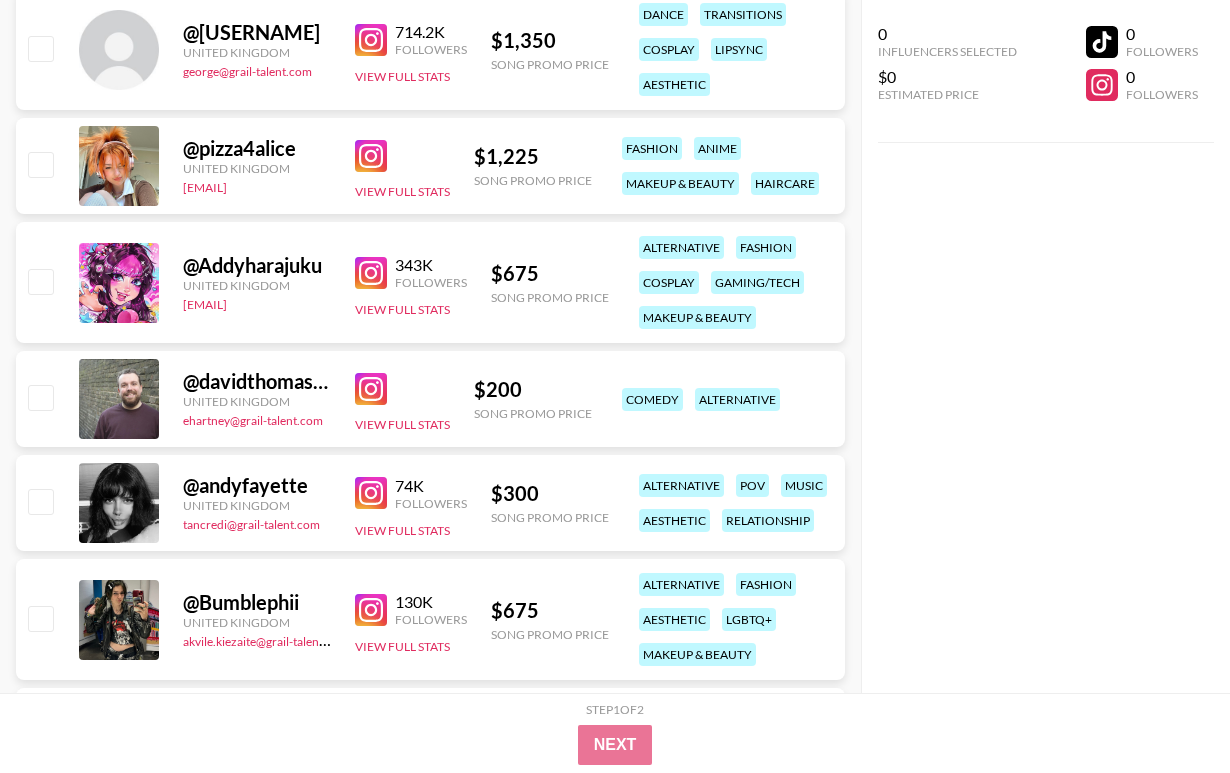 scroll, scrollTop: 666, scrollLeft: 0, axis: vertical 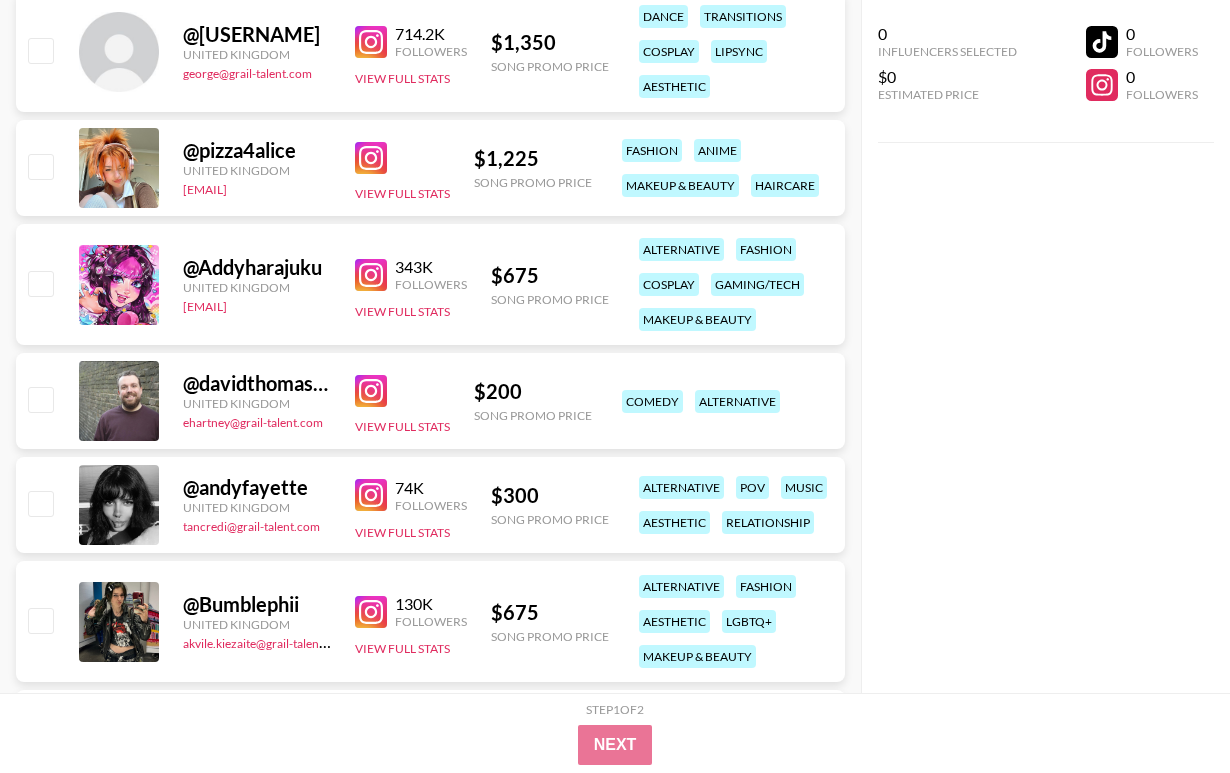 click at bounding box center (371, 495) 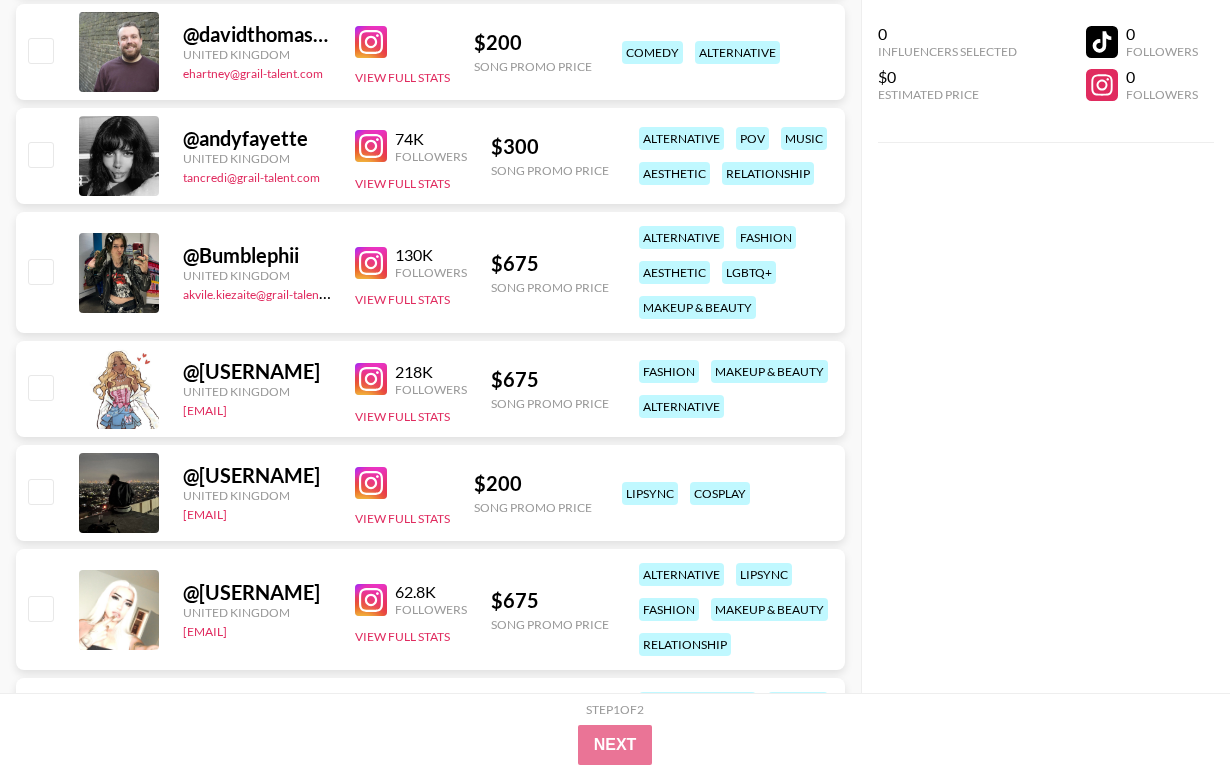 scroll, scrollTop: 1016, scrollLeft: 0, axis: vertical 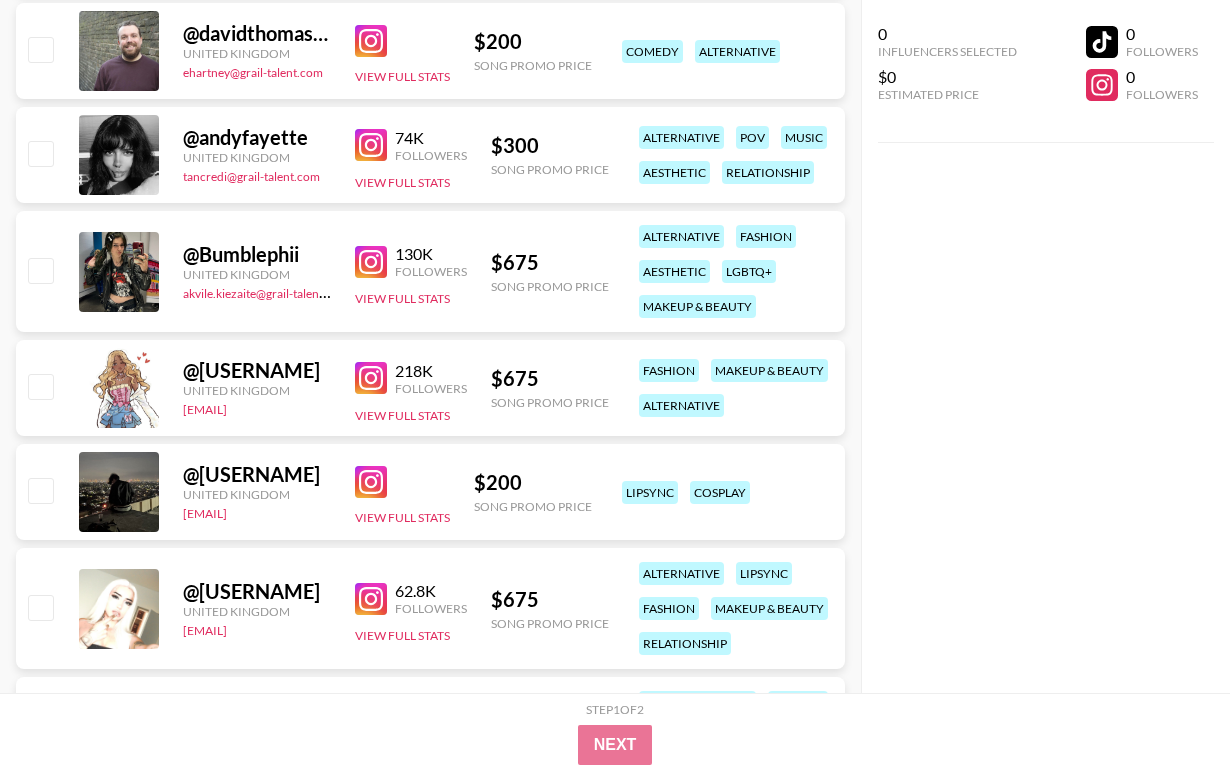click at bounding box center (371, 378) 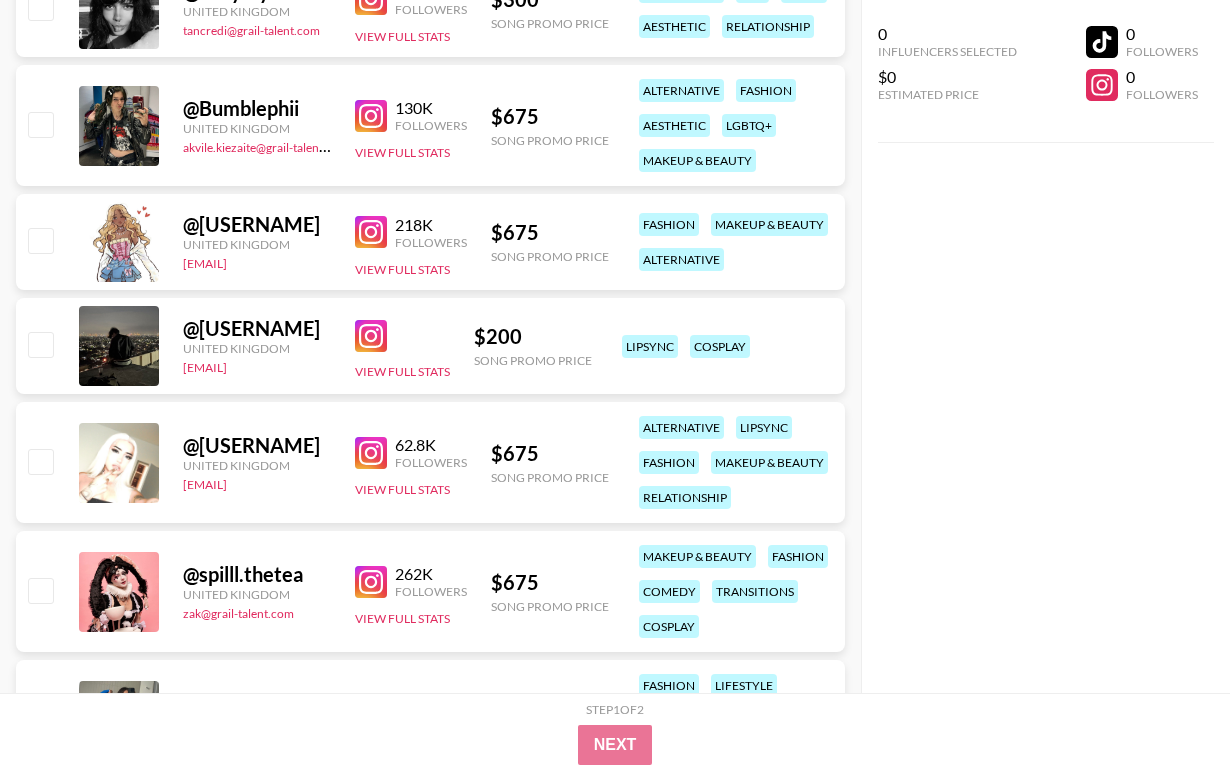 scroll, scrollTop: 1167, scrollLeft: 0, axis: vertical 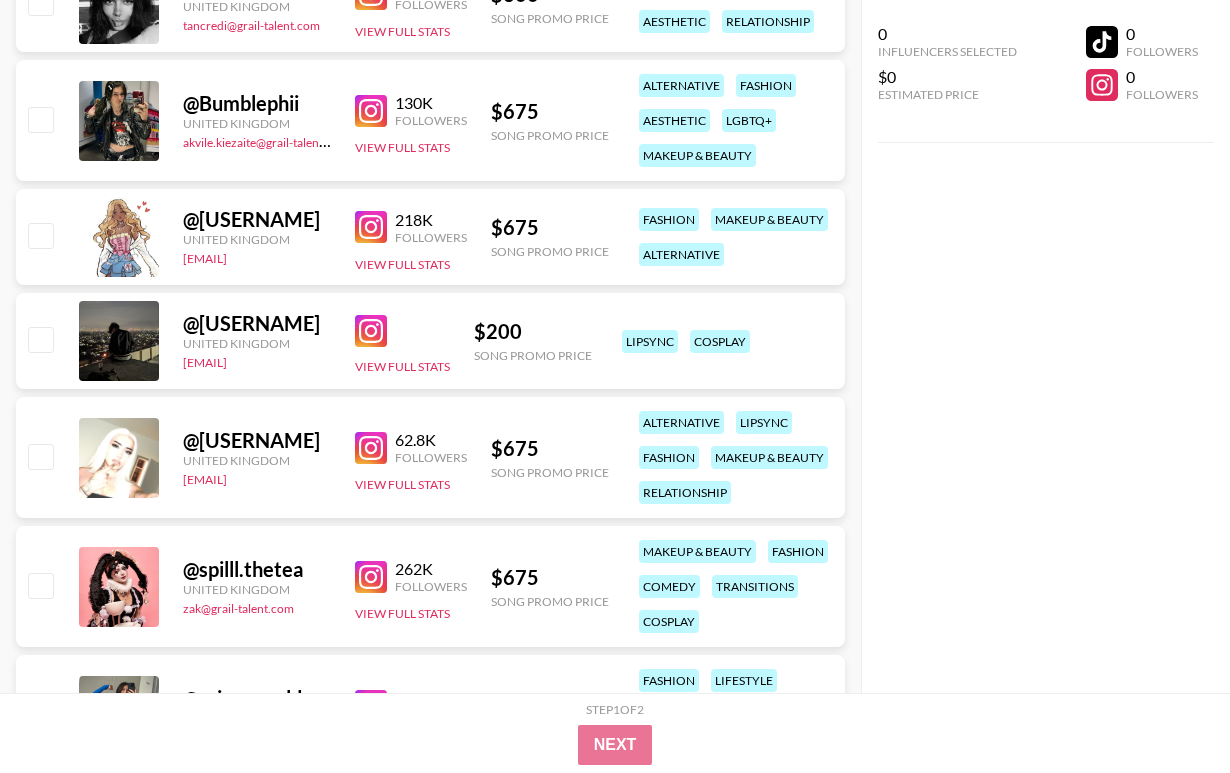 click at bounding box center [371, 331] 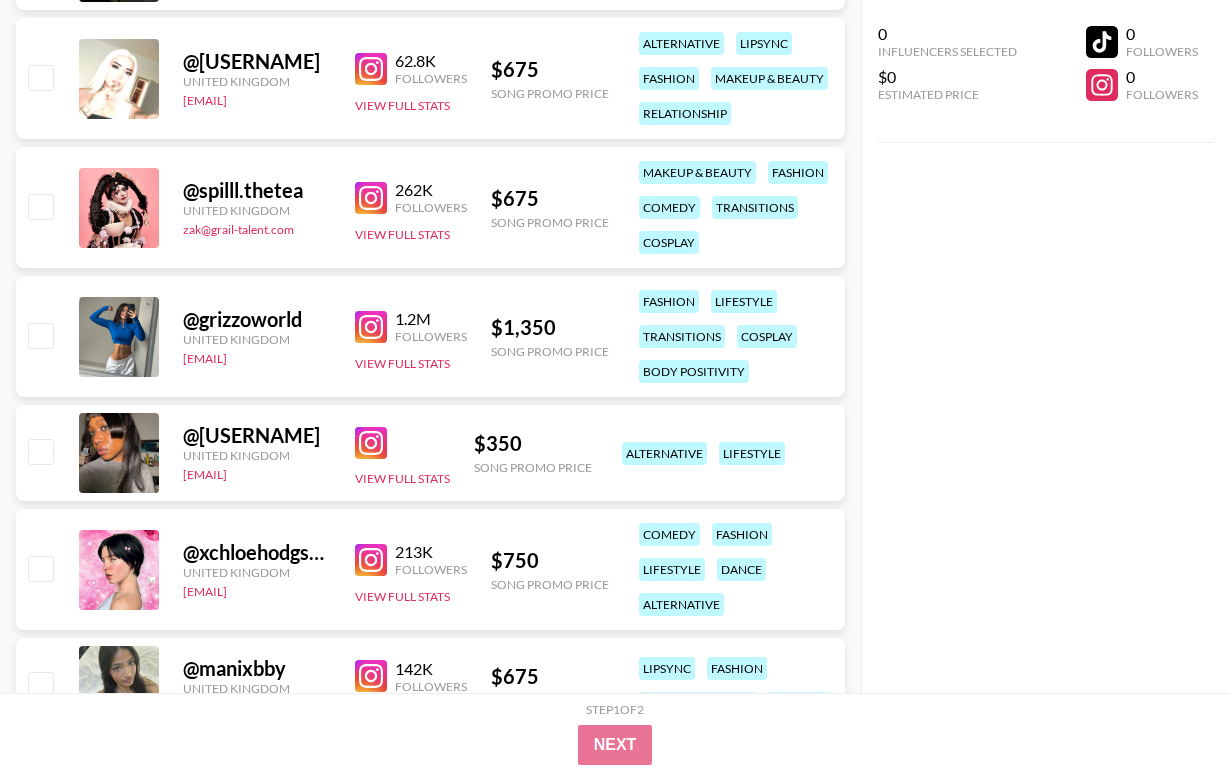 scroll, scrollTop: 1549, scrollLeft: 0, axis: vertical 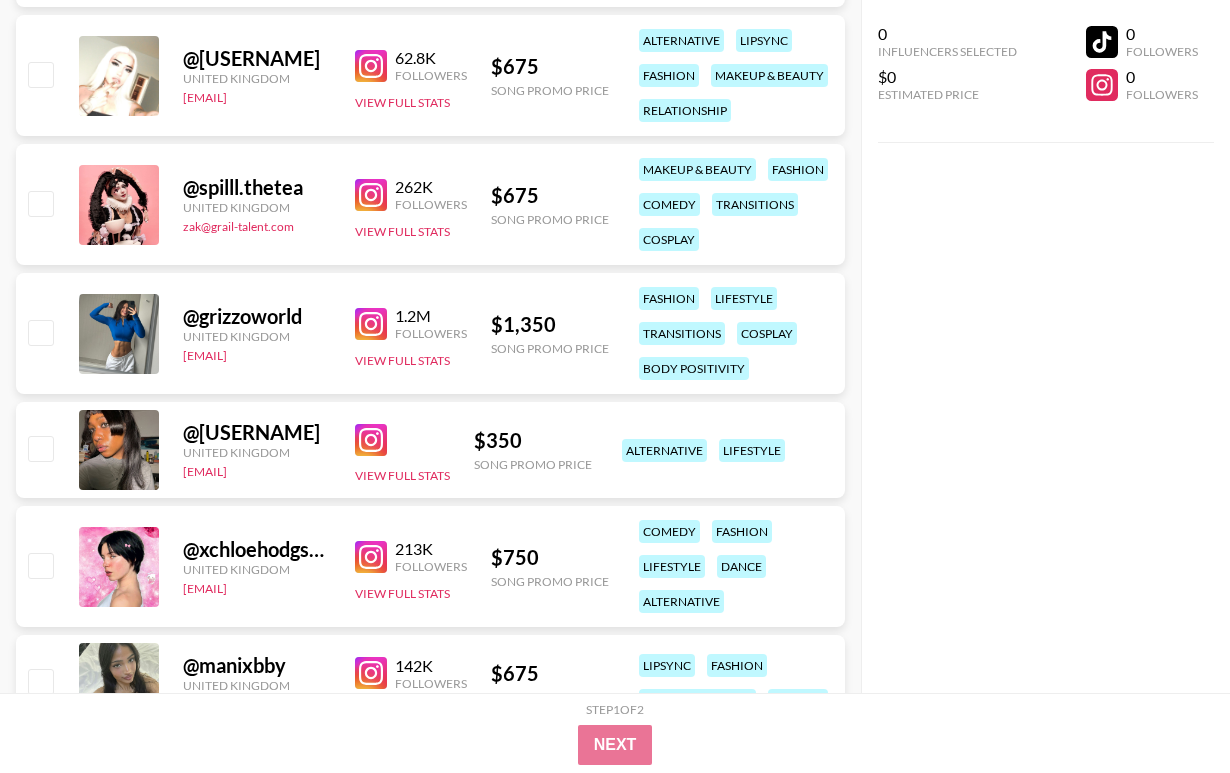 click at bounding box center [371, 440] 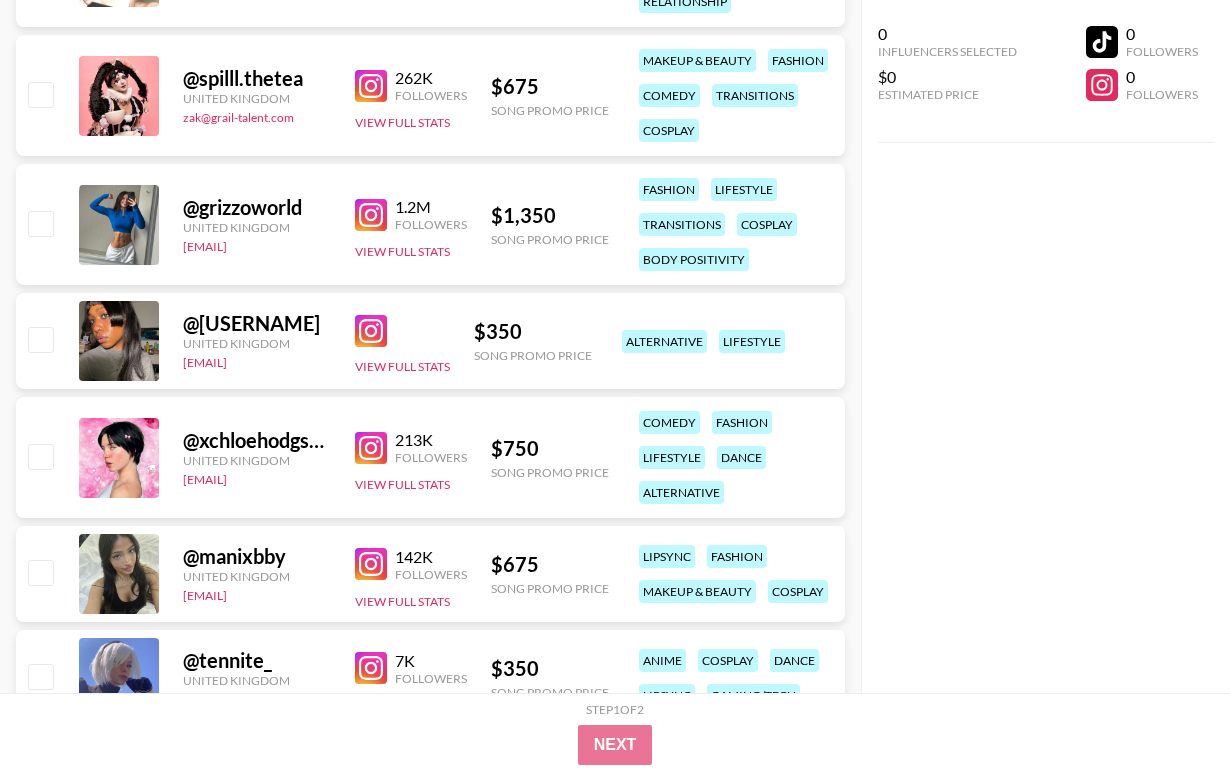 scroll, scrollTop: 1851, scrollLeft: 0, axis: vertical 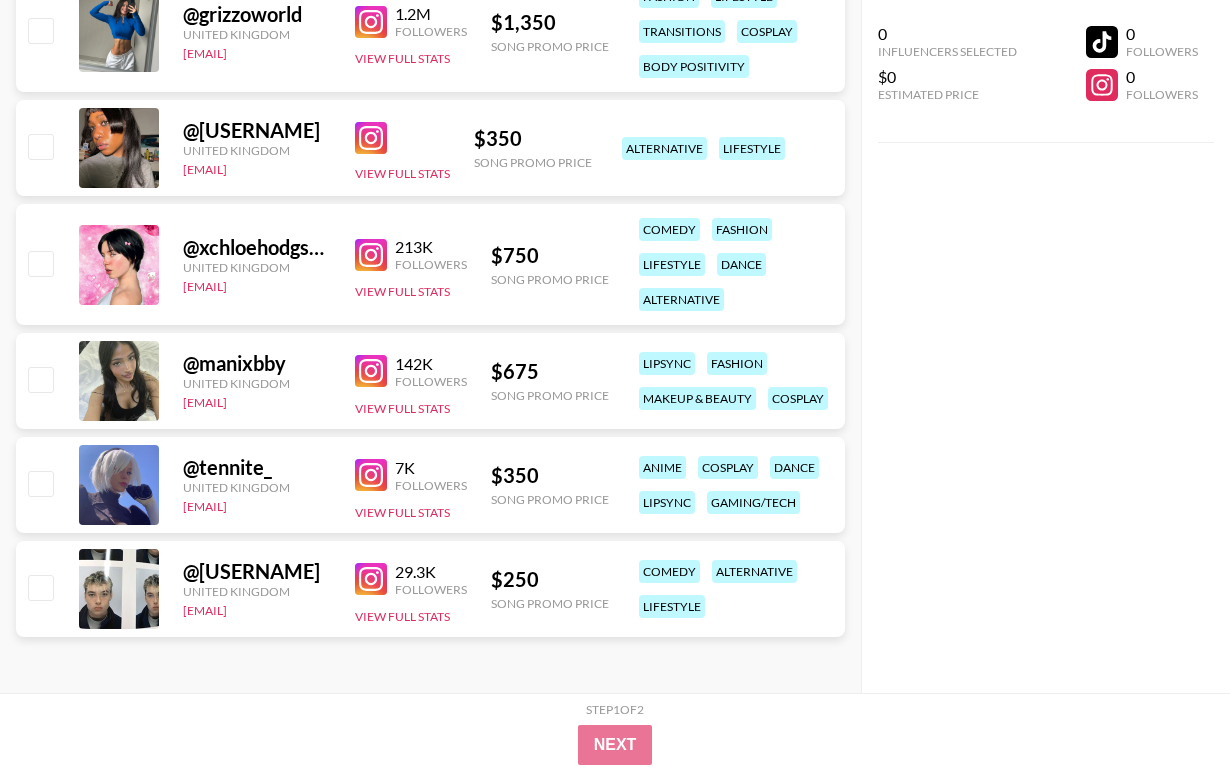 click at bounding box center (371, 475) 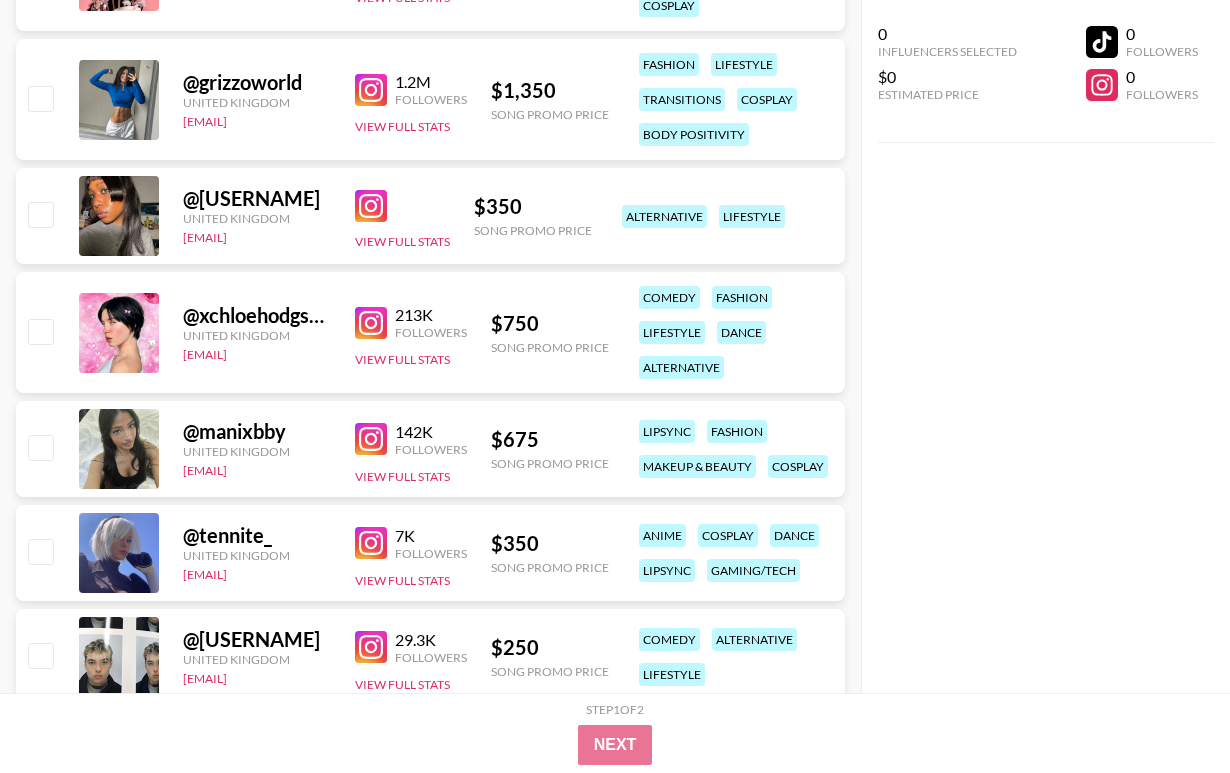 click at bounding box center [371, 439] 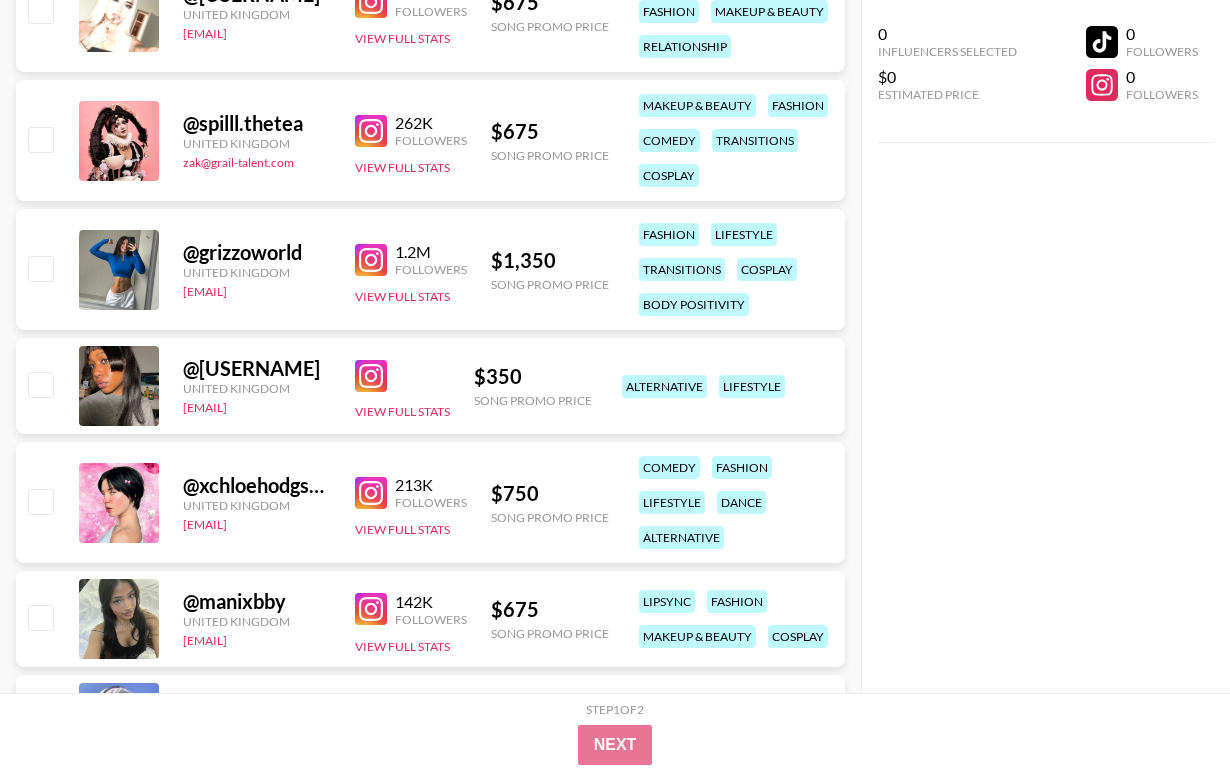 scroll, scrollTop: 1614, scrollLeft: 0, axis: vertical 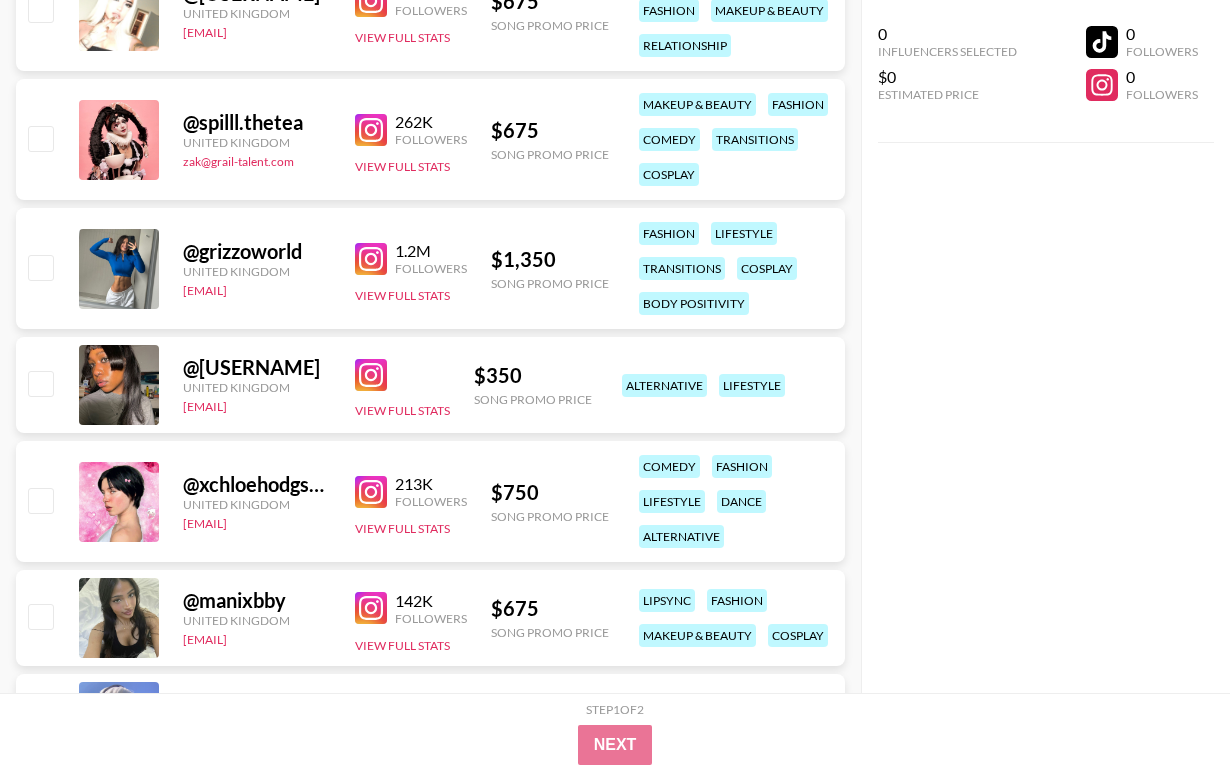 click at bounding box center (371, 375) 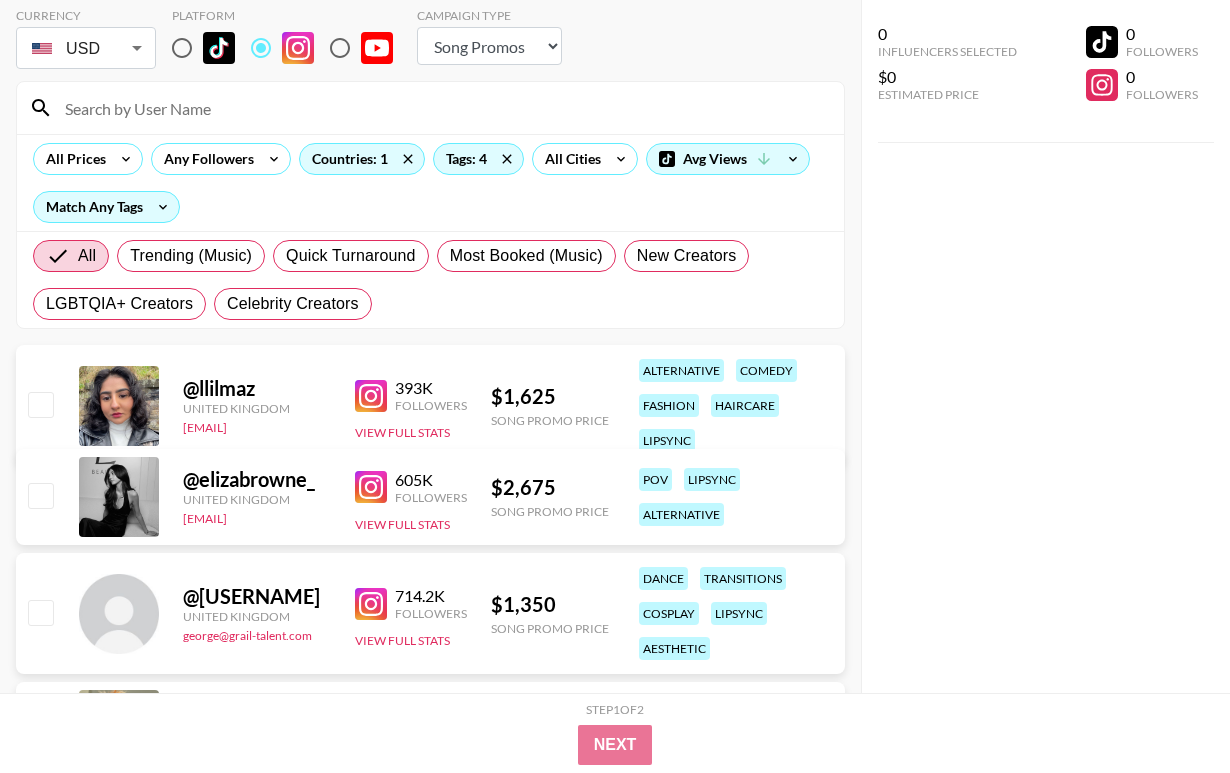 scroll, scrollTop: 80, scrollLeft: 0, axis: vertical 